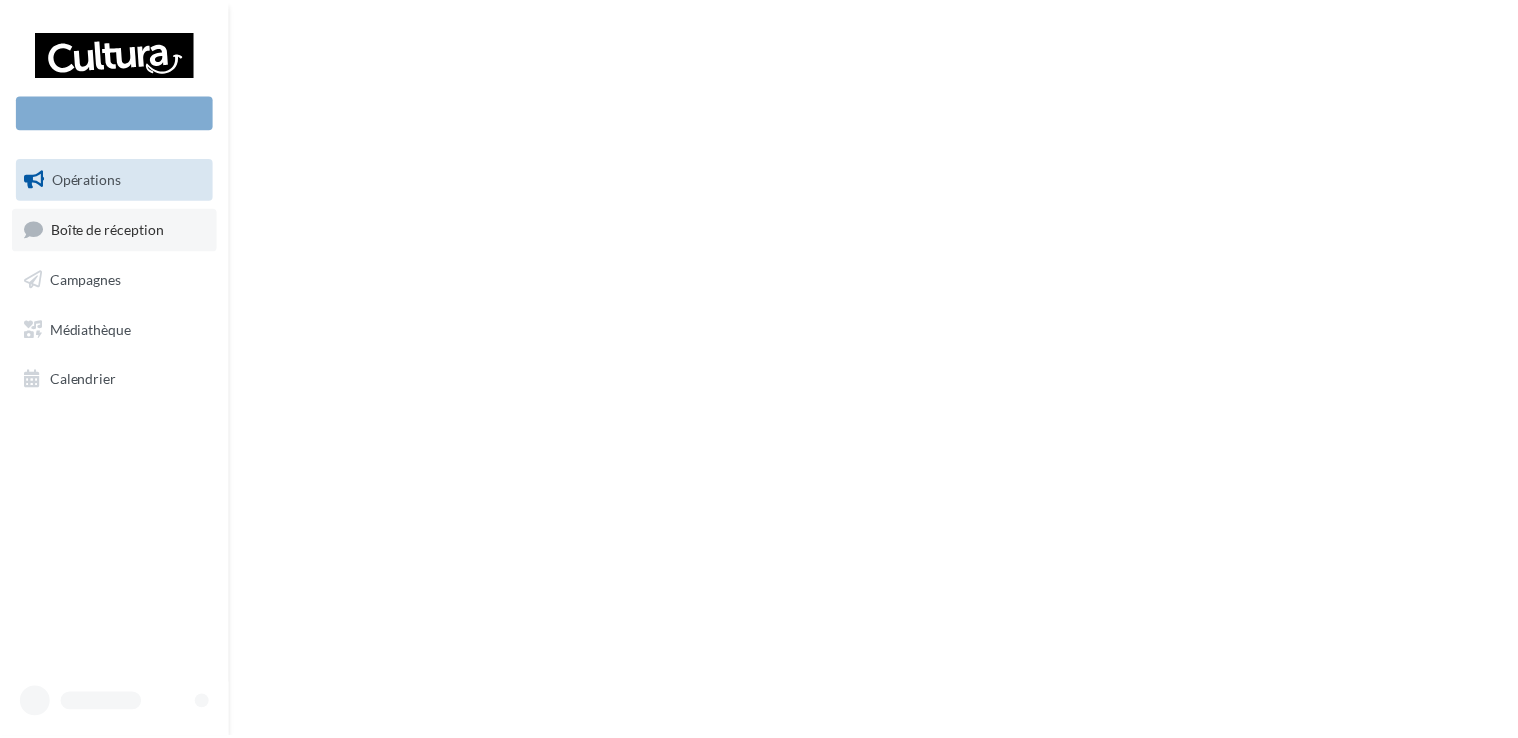 scroll, scrollTop: 0, scrollLeft: 0, axis: both 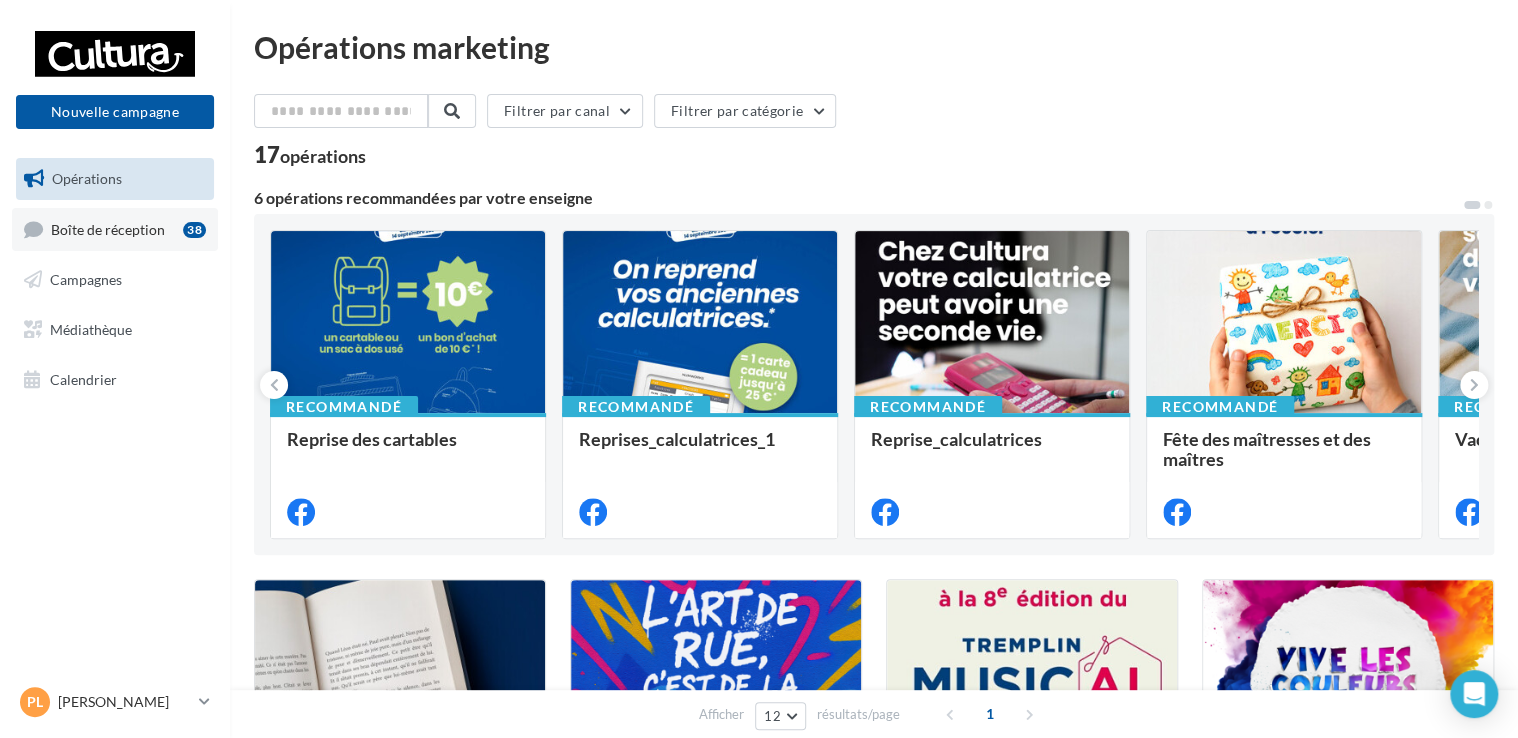 click on "Boîte de réception
38" at bounding box center [115, 229] 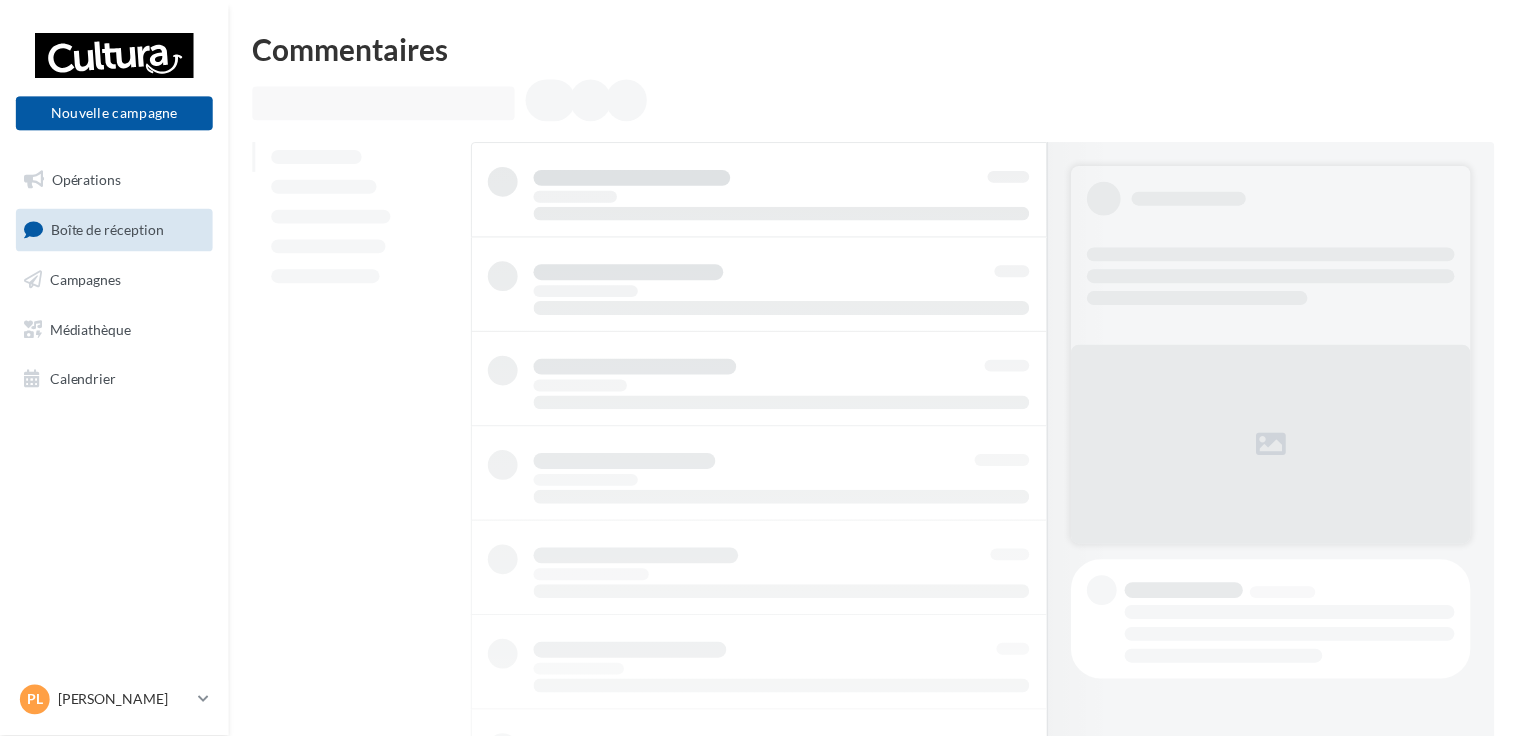scroll, scrollTop: 0, scrollLeft: 0, axis: both 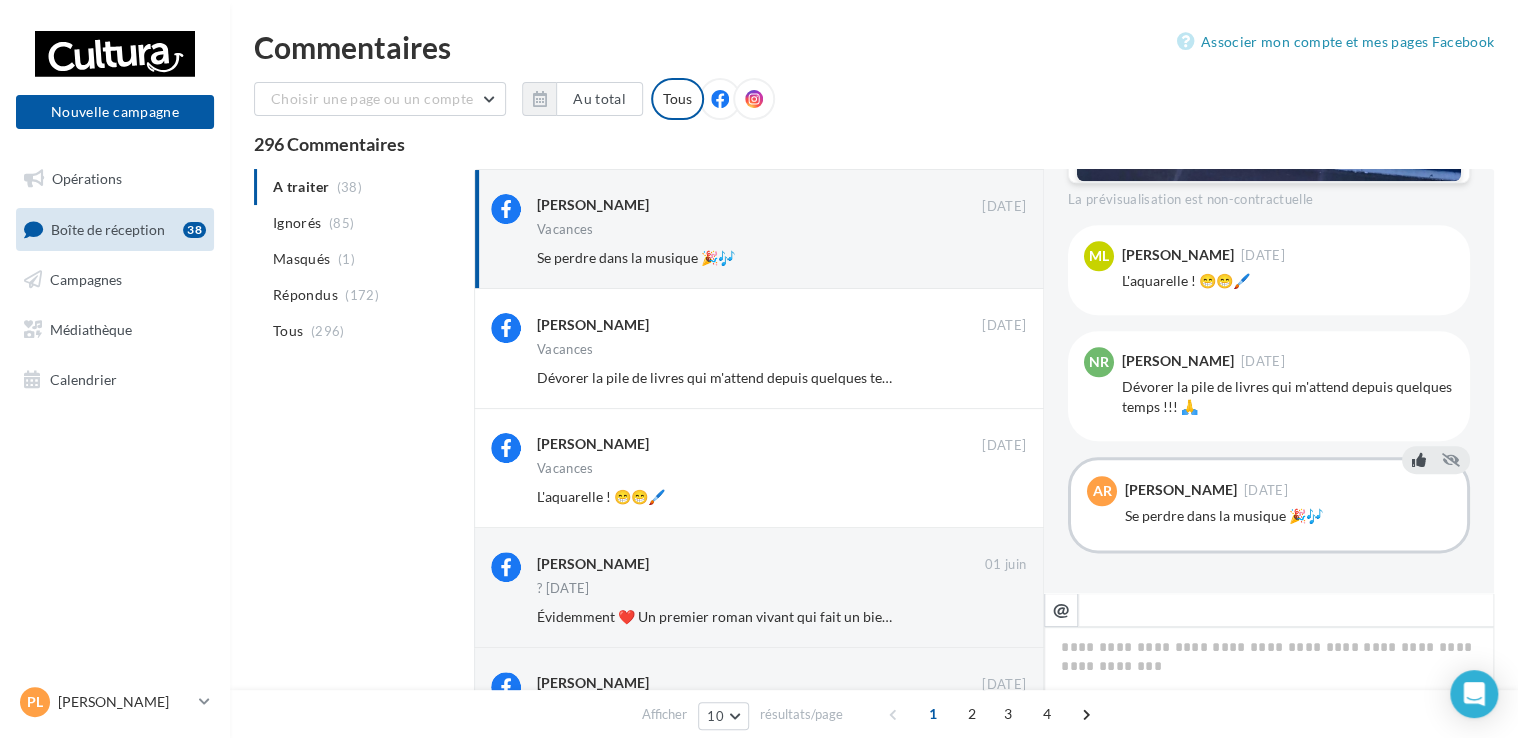 click at bounding box center (1419, 460) 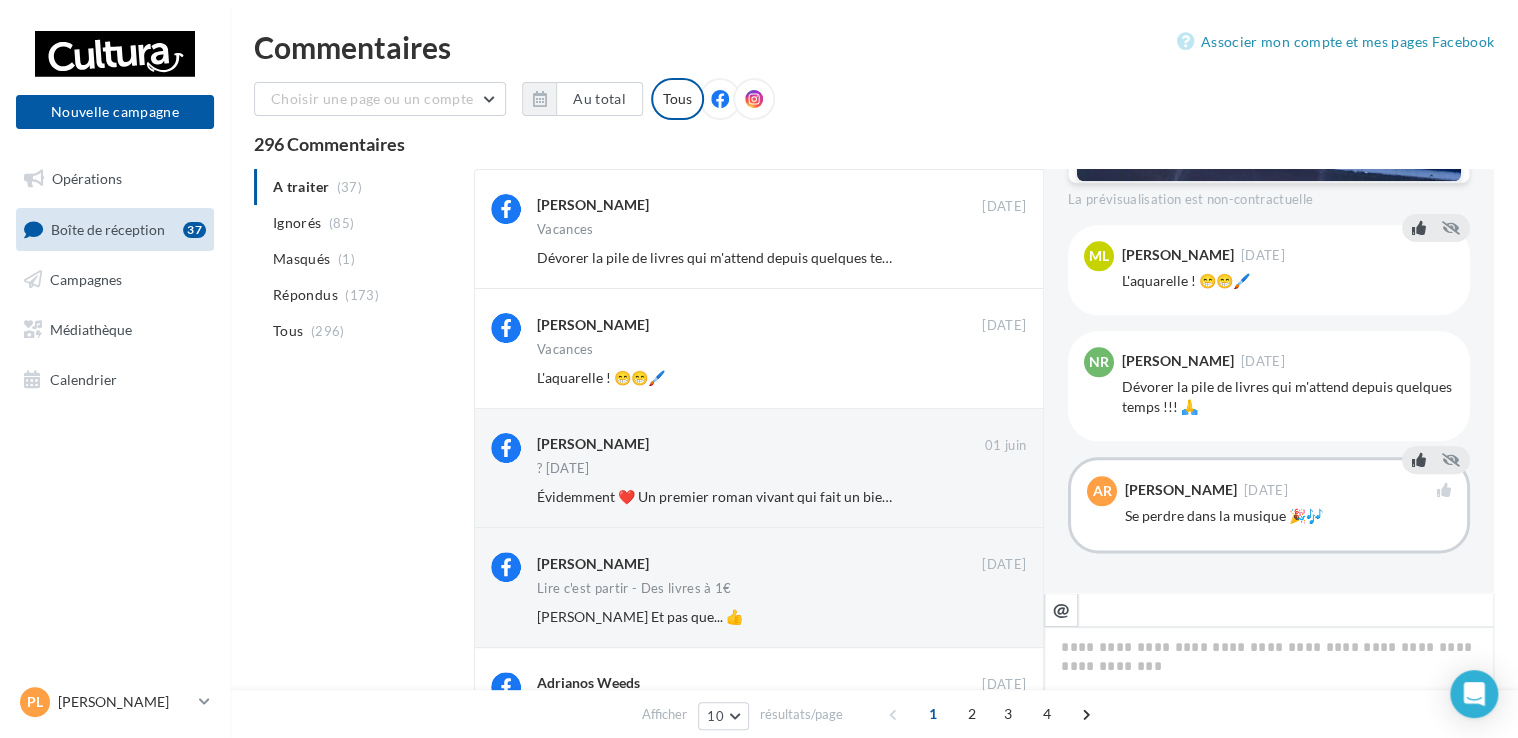 click at bounding box center (1419, 228) 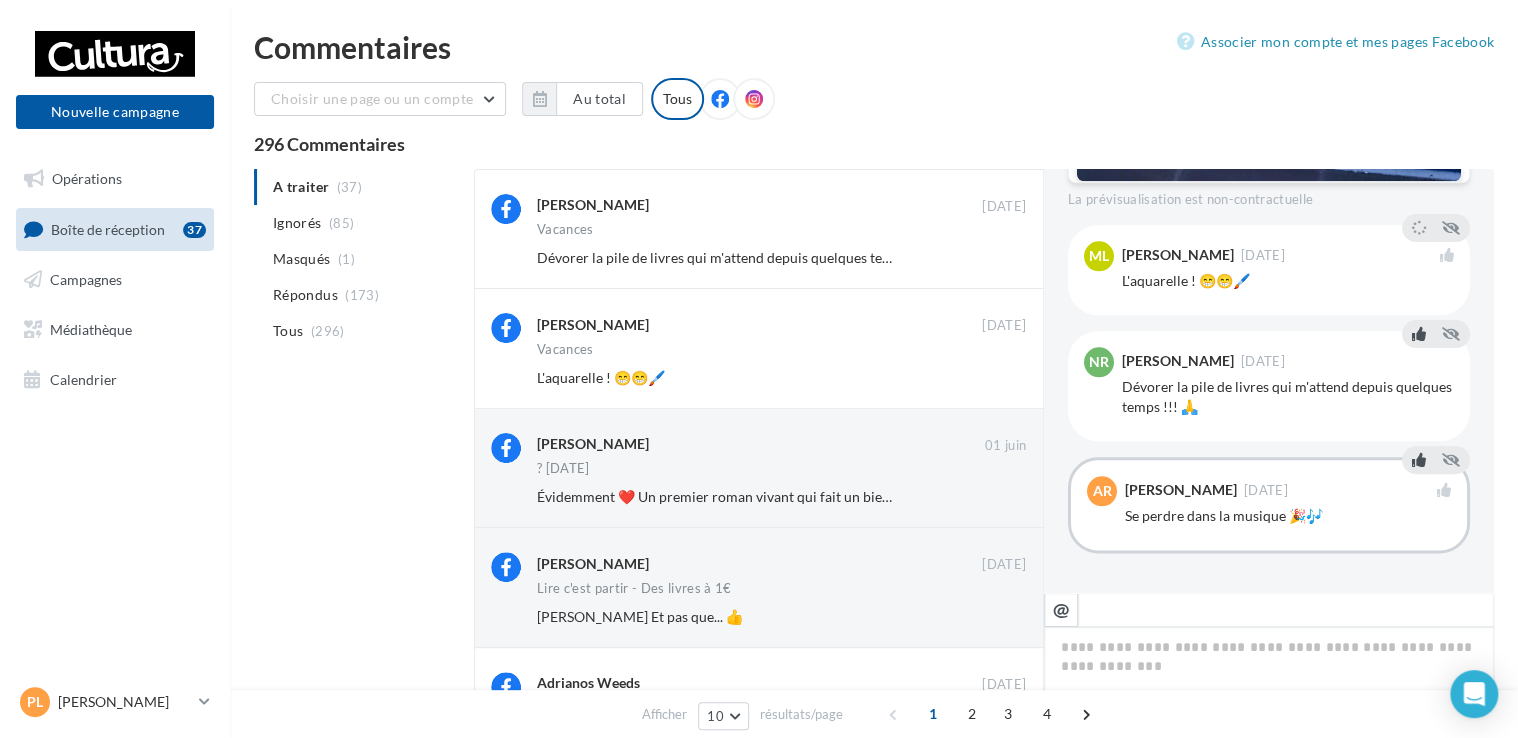 click at bounding box center (1419, 334) 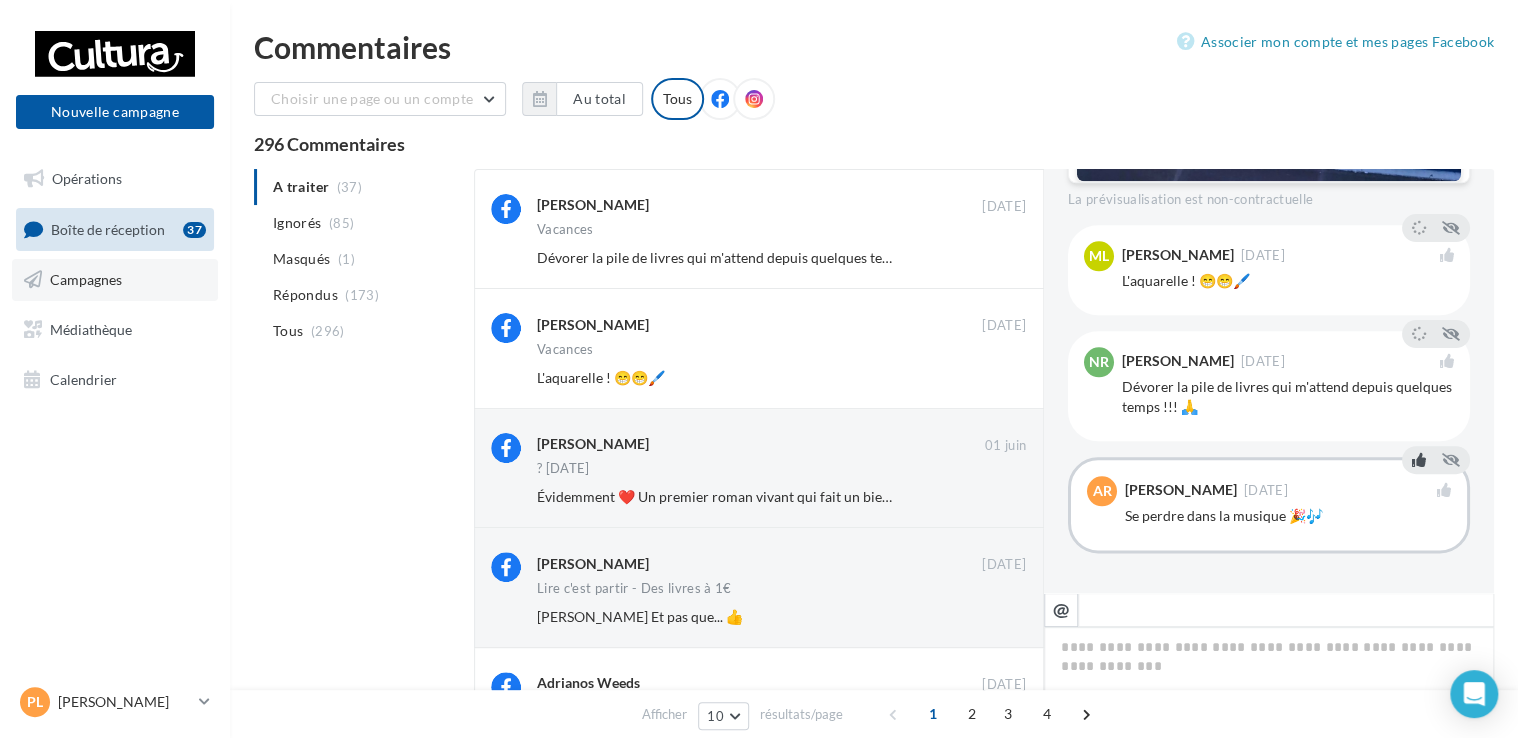 click on "Campagnes" at bounding box center [86, 279] 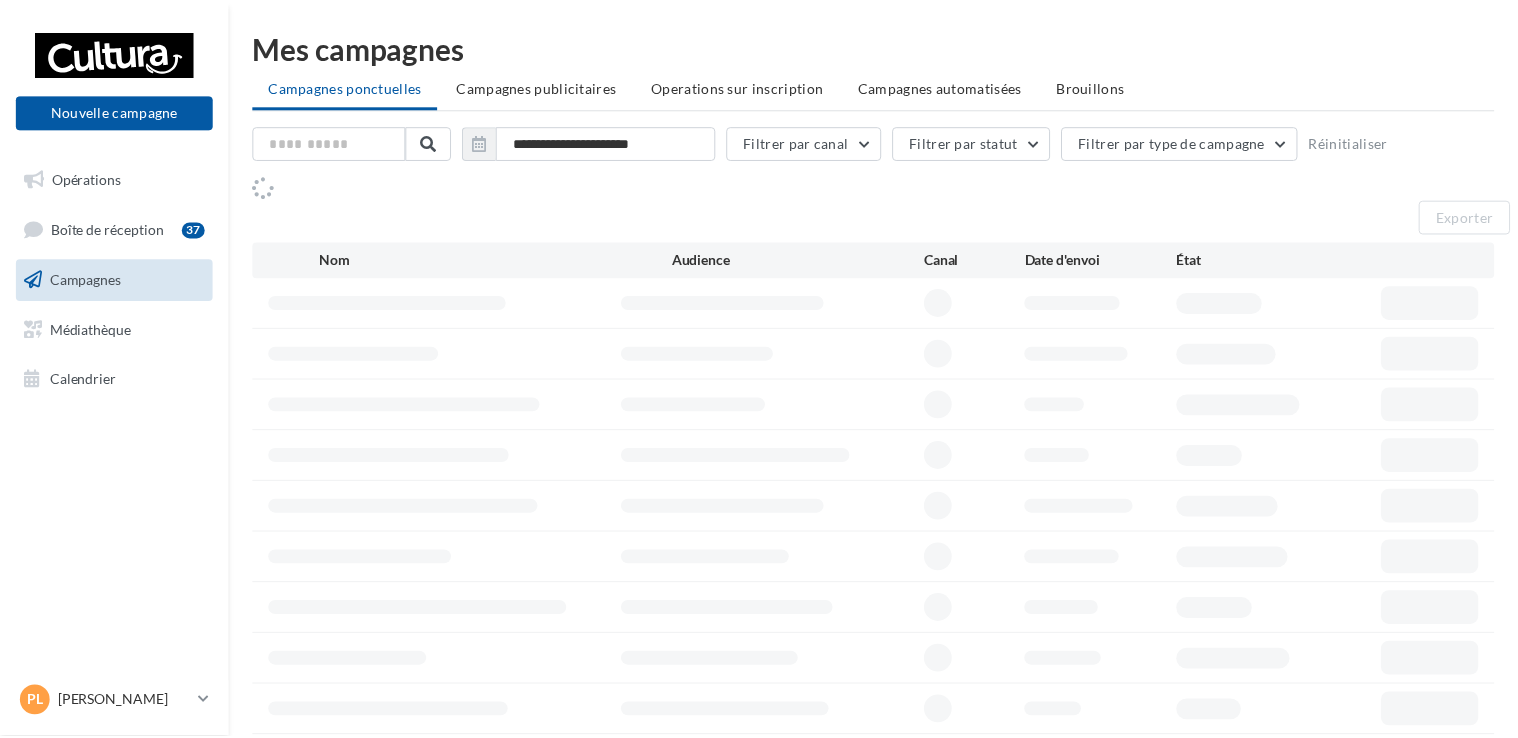 scroll, scrollTop: 0, scrollLeft: 0, axis: both 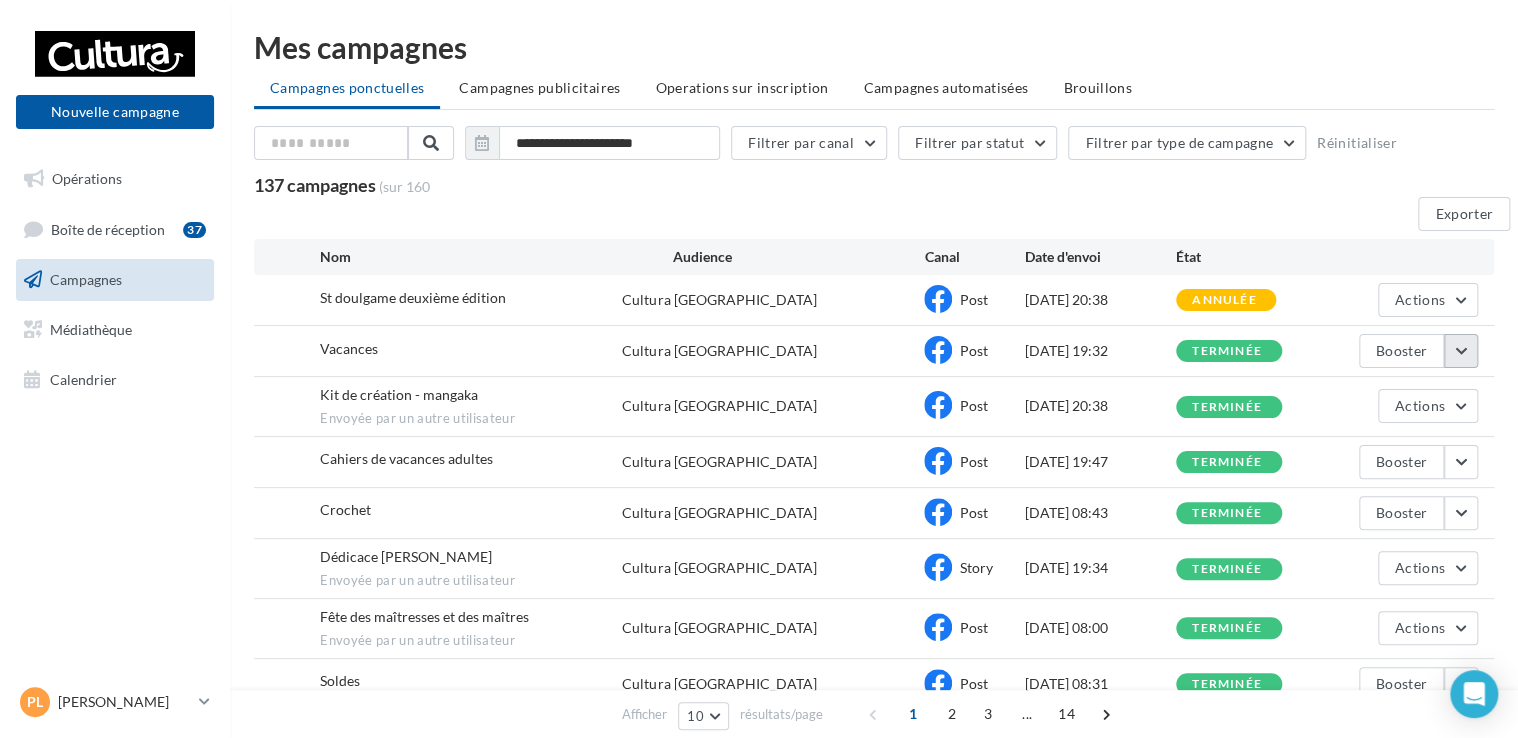 click at bounding box center (1461, 351) 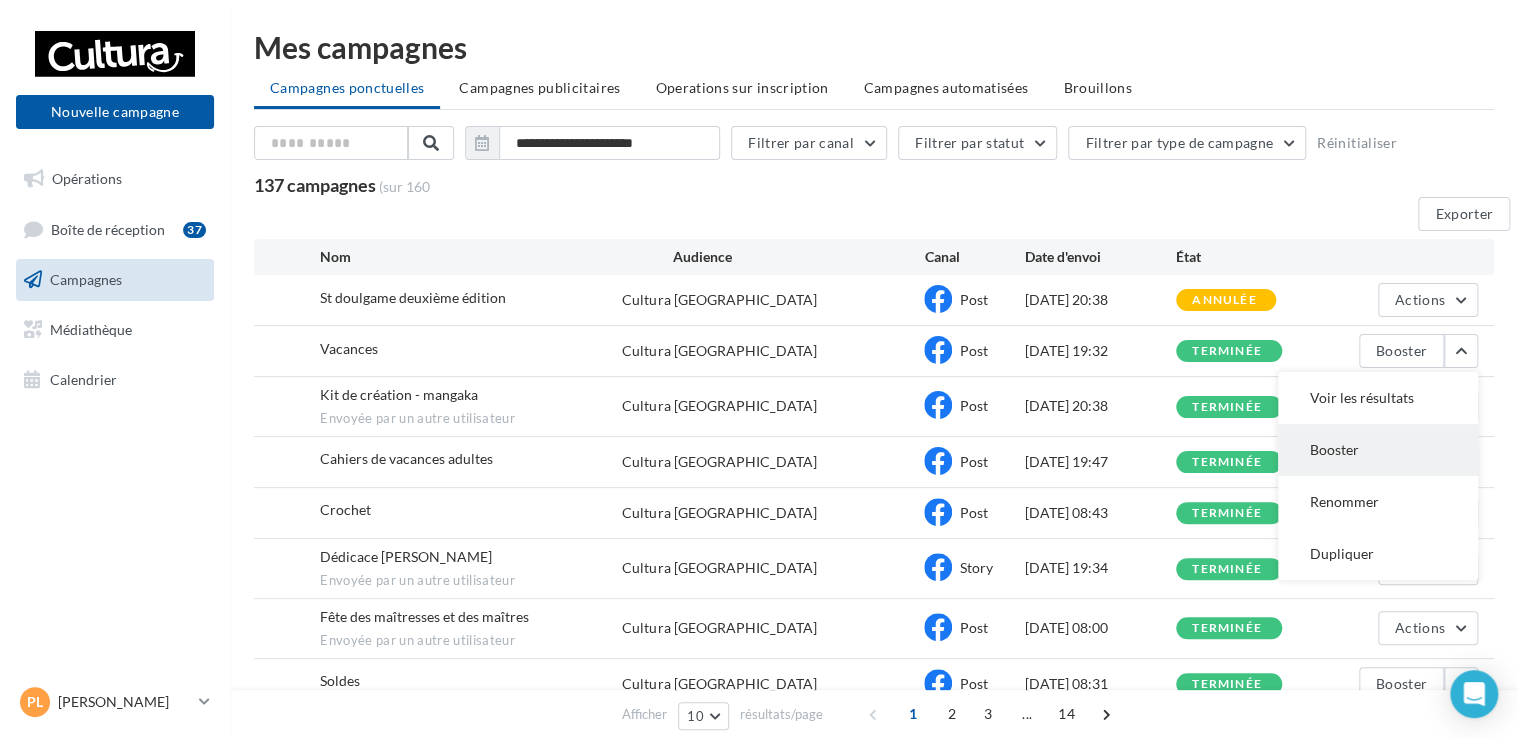 click on "Booster" at bounding box center (1378, 450) 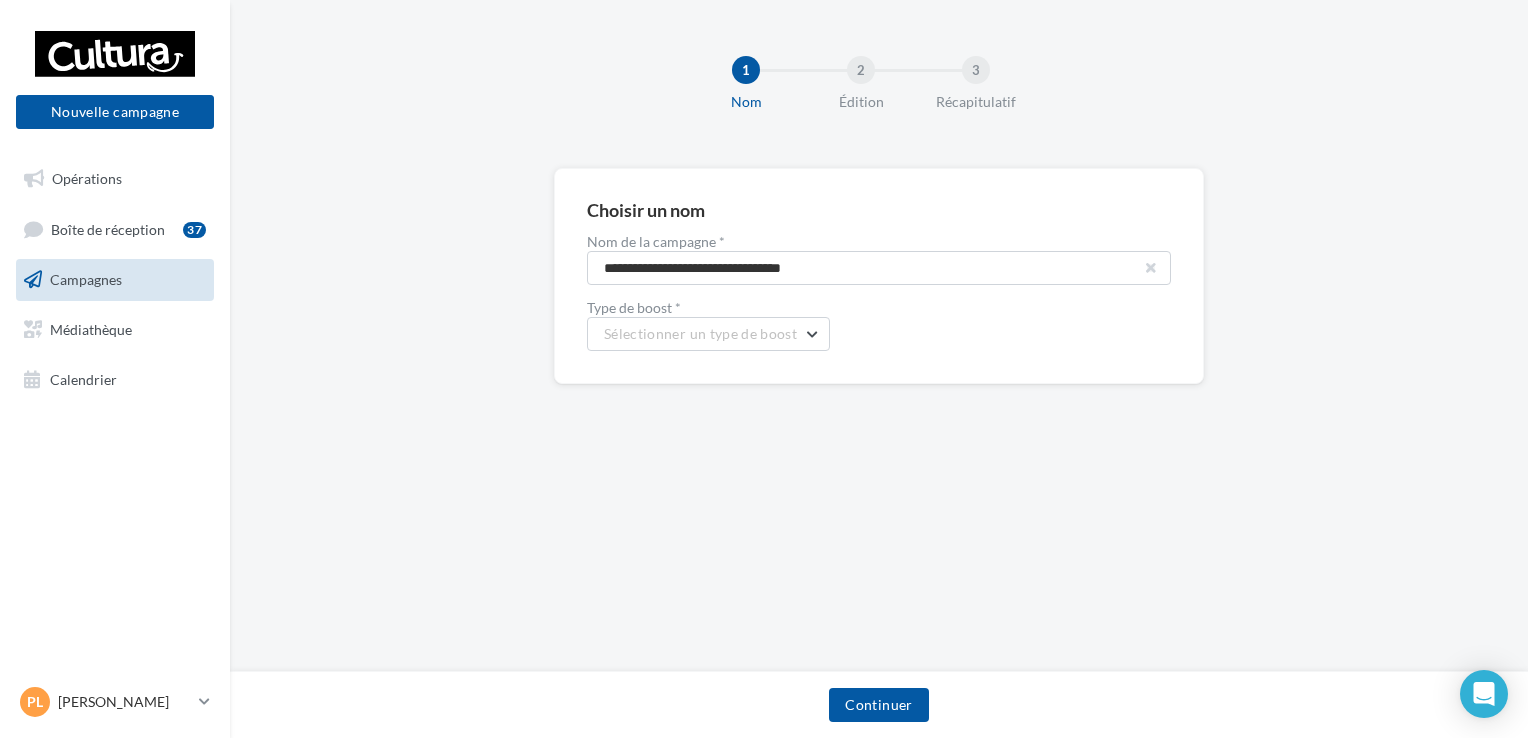 click at bounding box center (1151, 268) 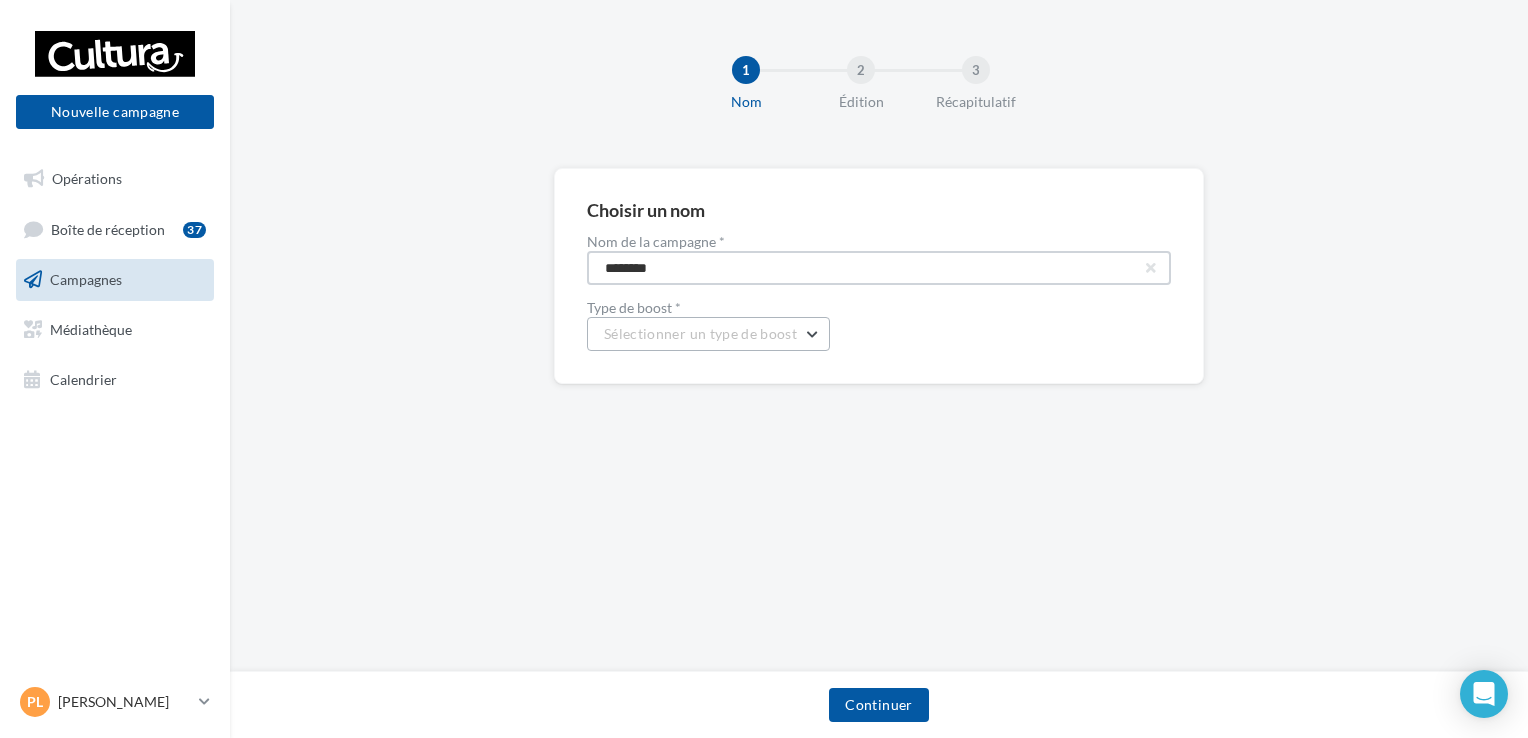 type on "********" 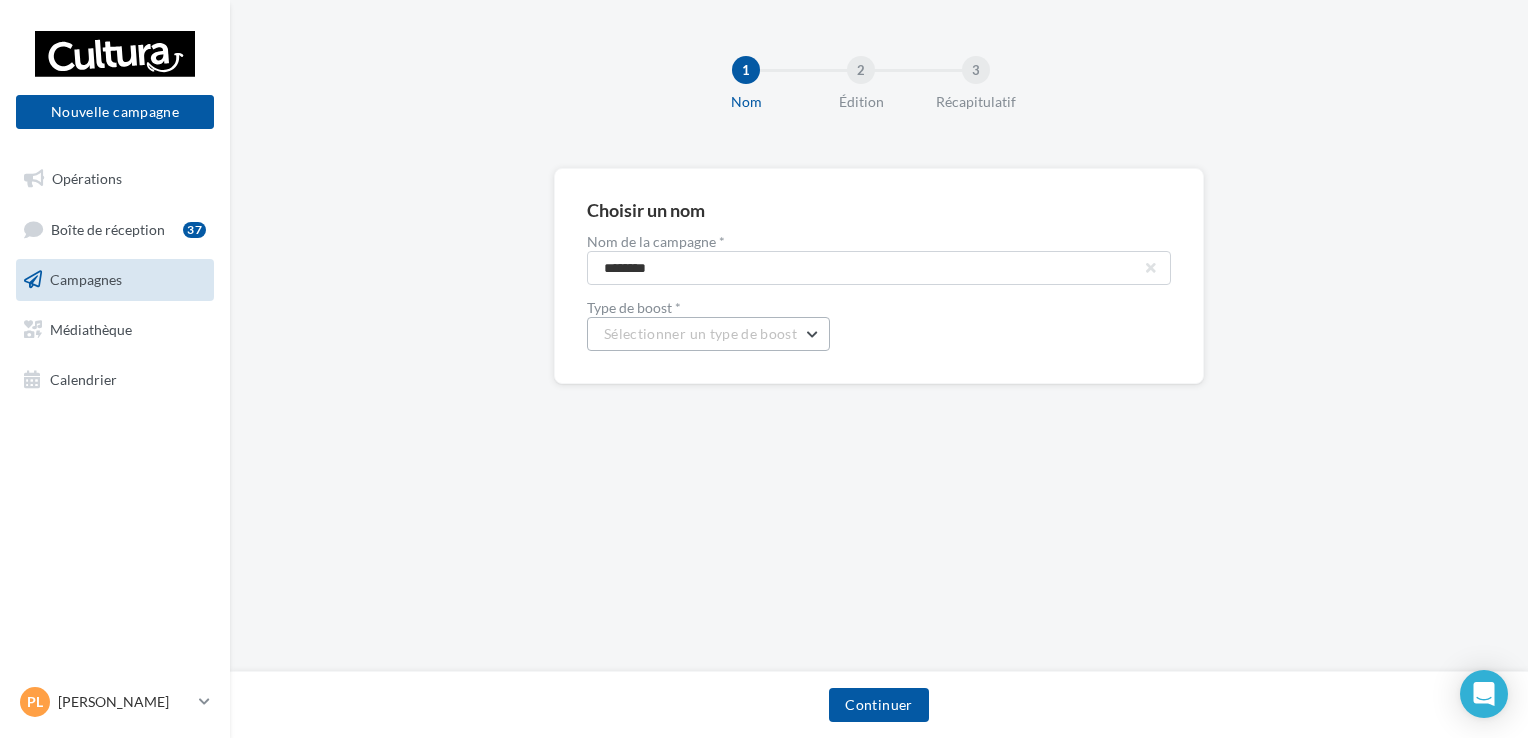 click on "Sélectionner un type de boost" at bounding box center [700, 333] 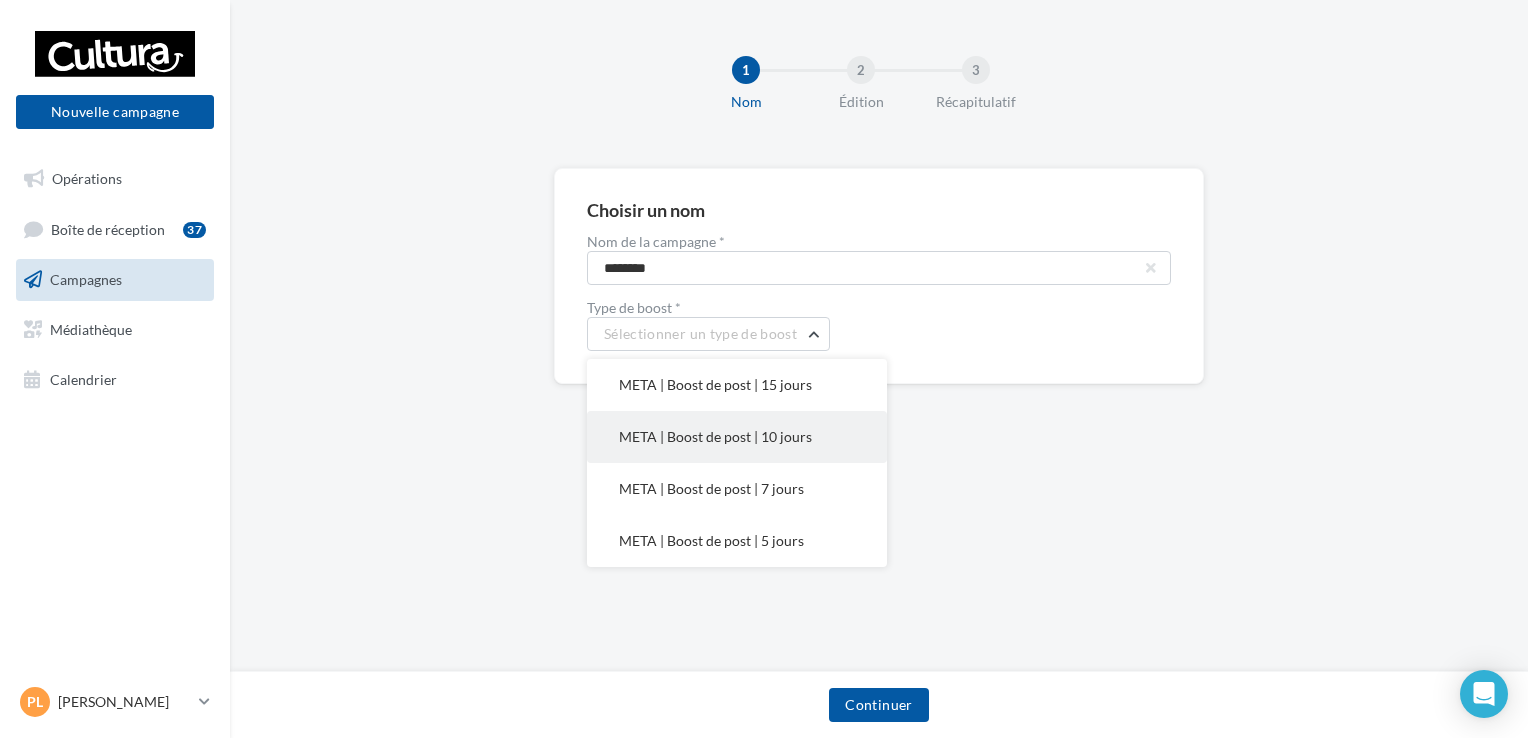 click on "META | Boost de post | 10 jours" at bounding box center [737, 437] 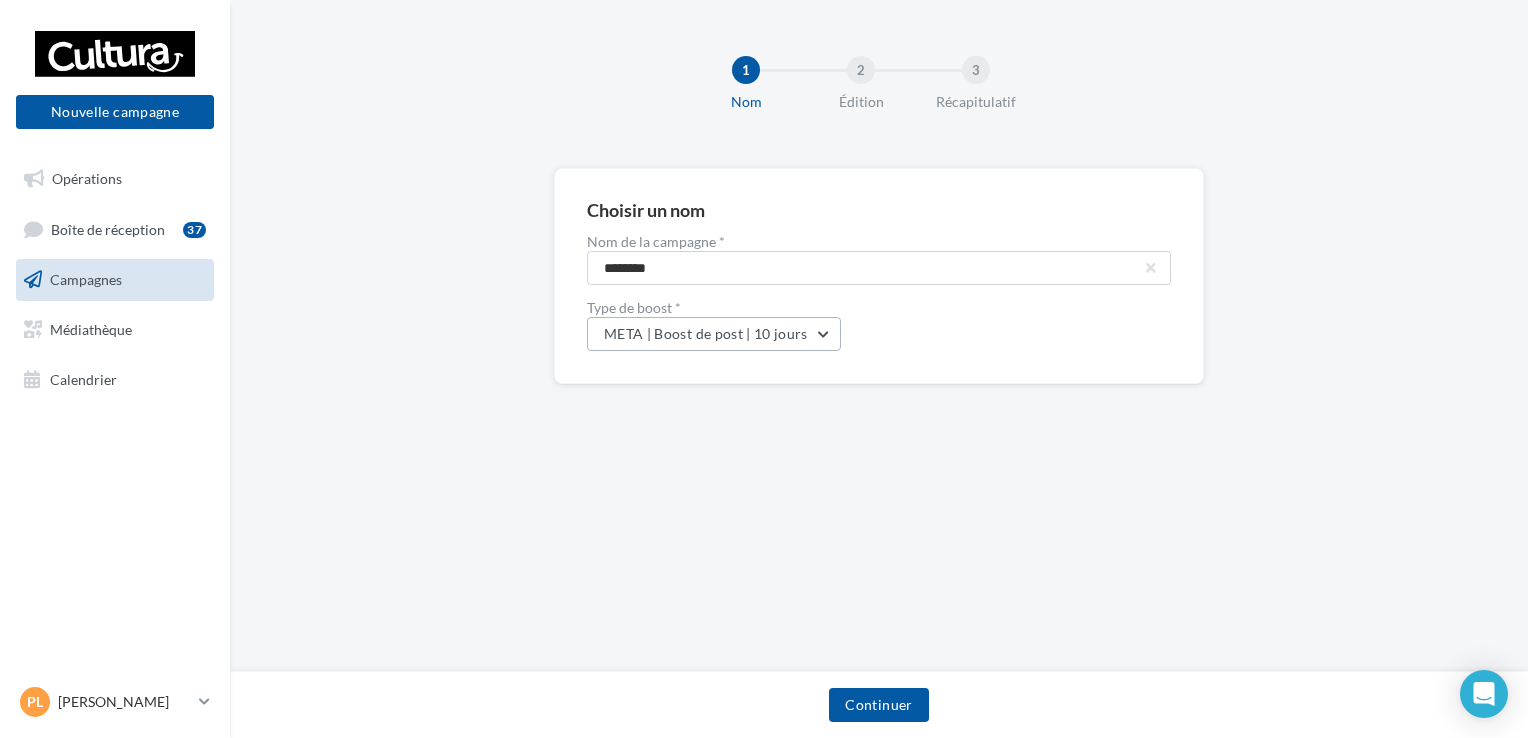 click on "META | Boost de post | 10 jours" at bounding box center (706, 333) 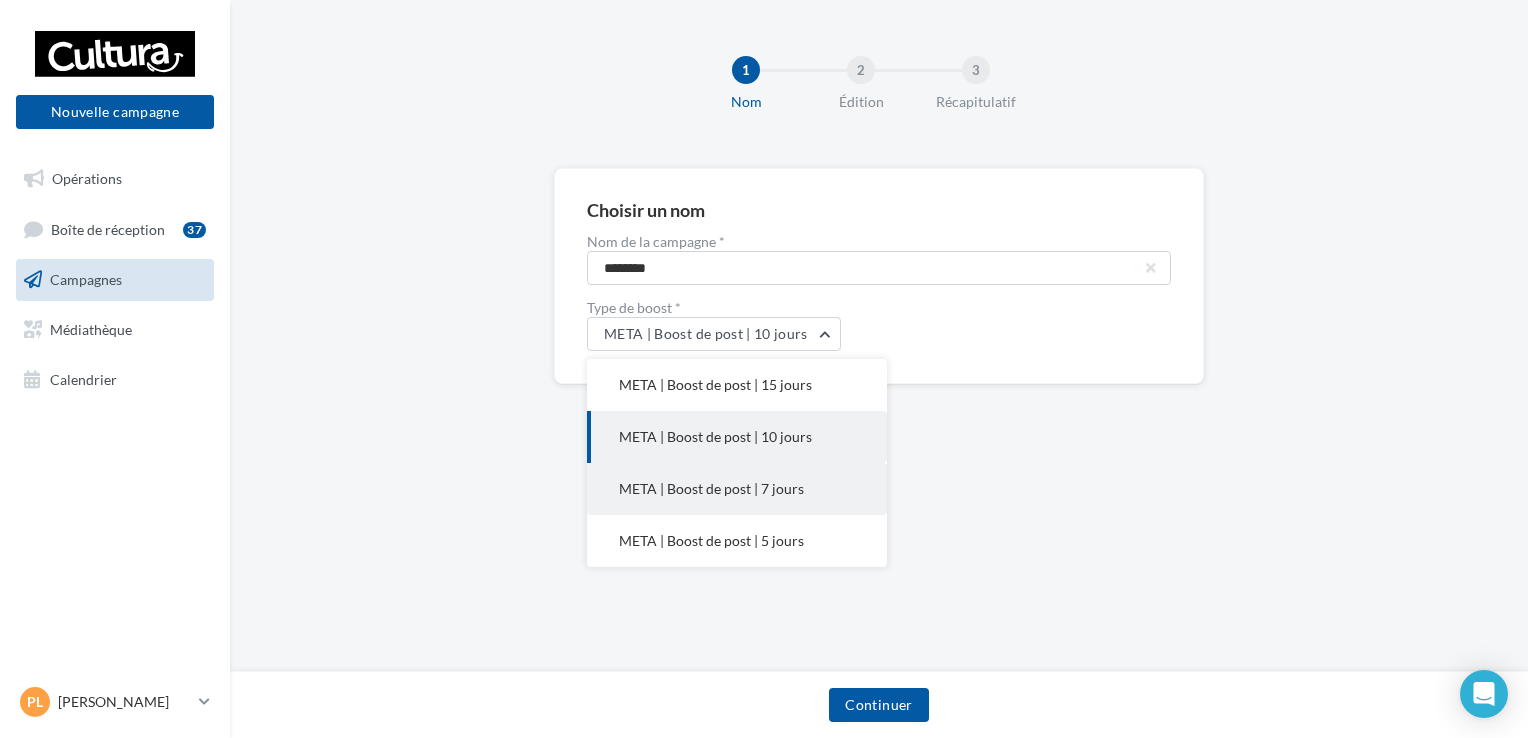 click on "META | Boost de post | 7 jours" at bounding box center [737, 489] 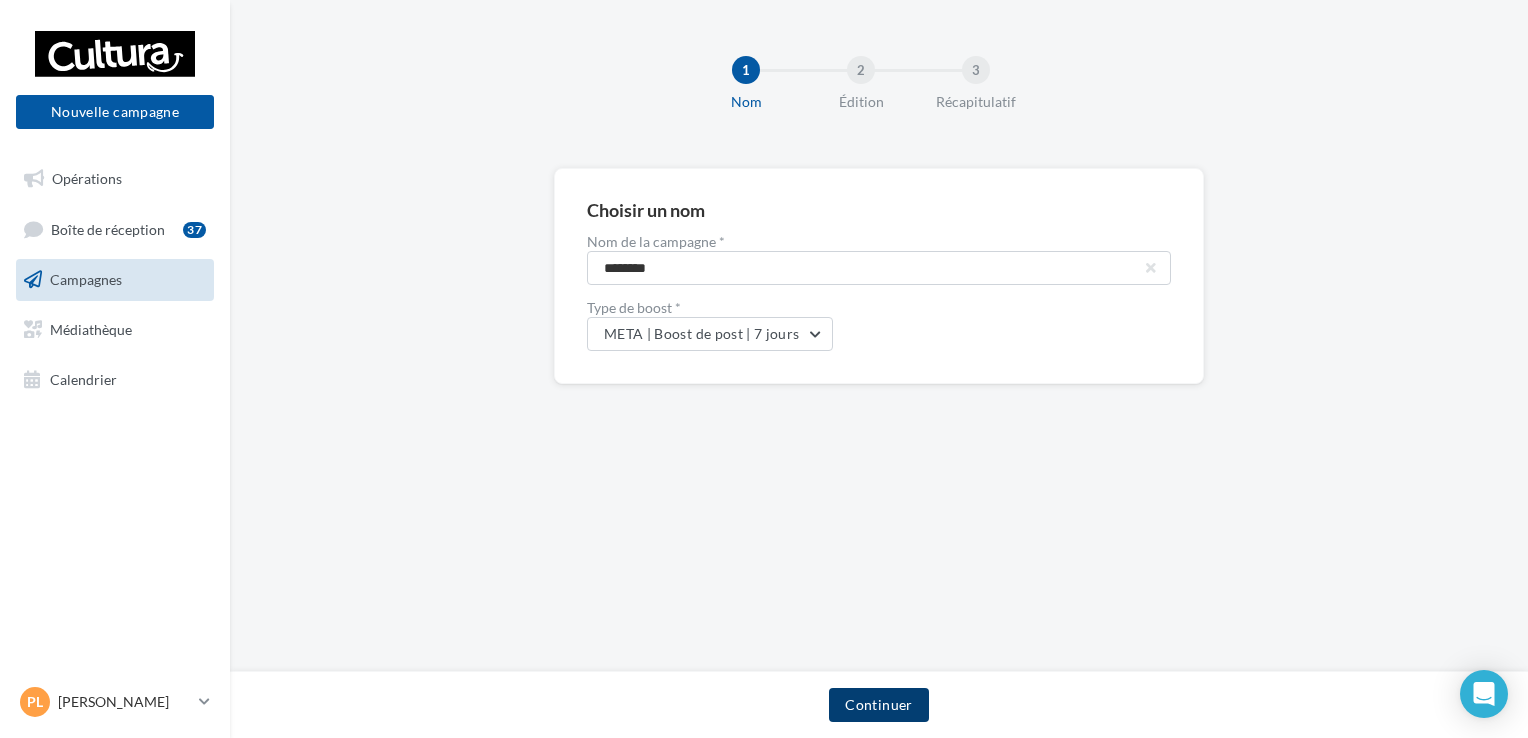 click on "Continuer" at bounding box center (878, 705) 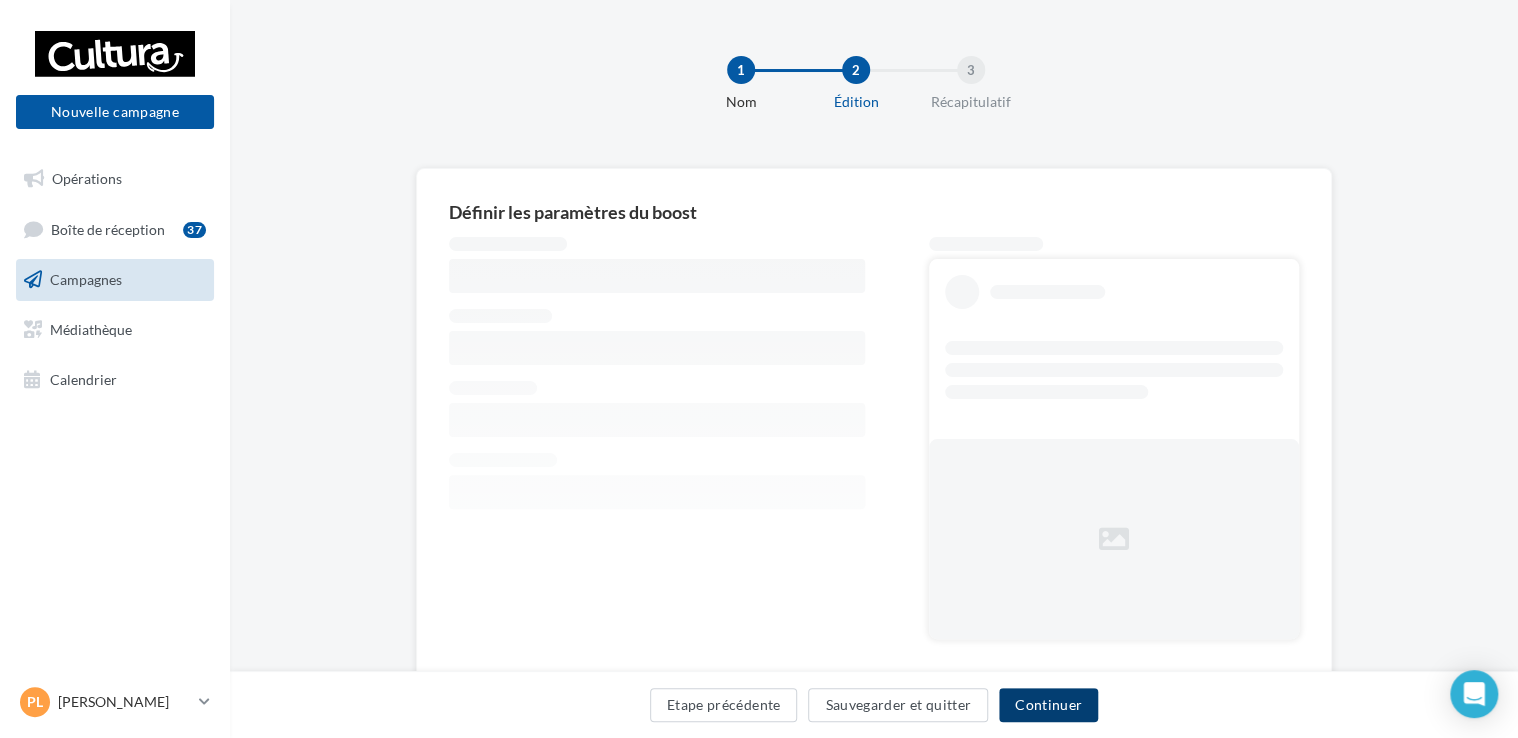 scroll, scrollTop: 66, scrollLeft: 0, axis: vertical 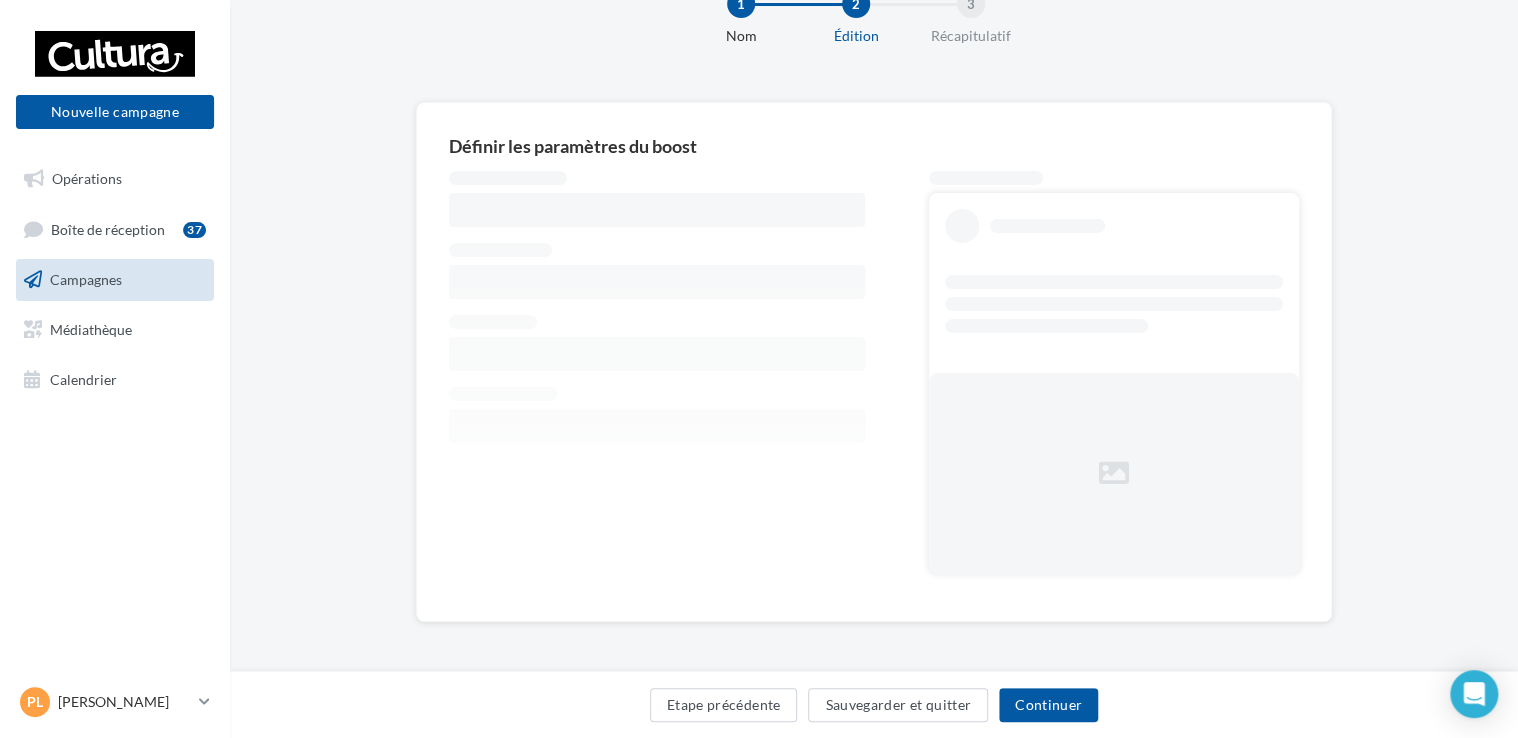 click at bounding box center (657, 380) 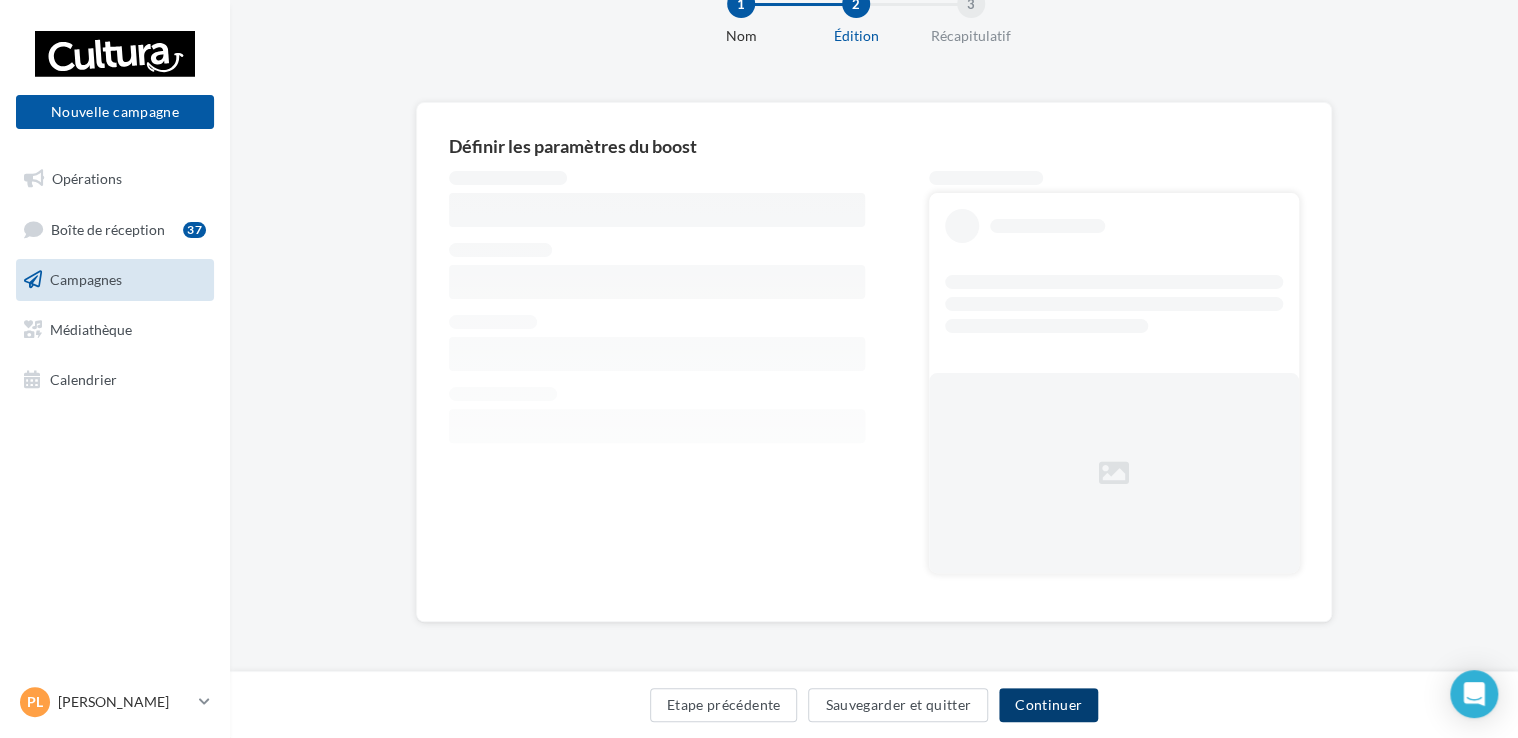 click on "Continuer" at bounding box center (1048, 705) 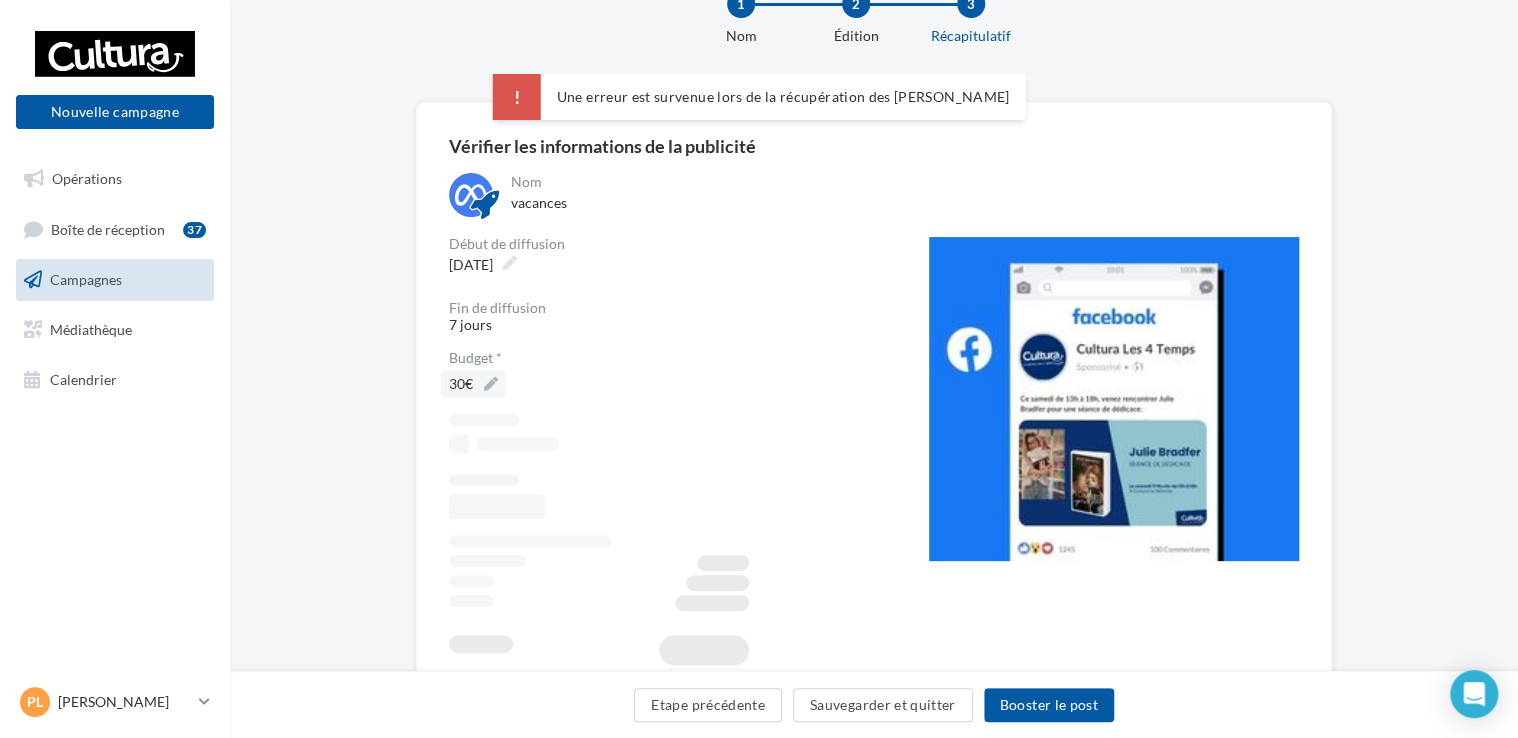 click at bounding box center [491, 384] 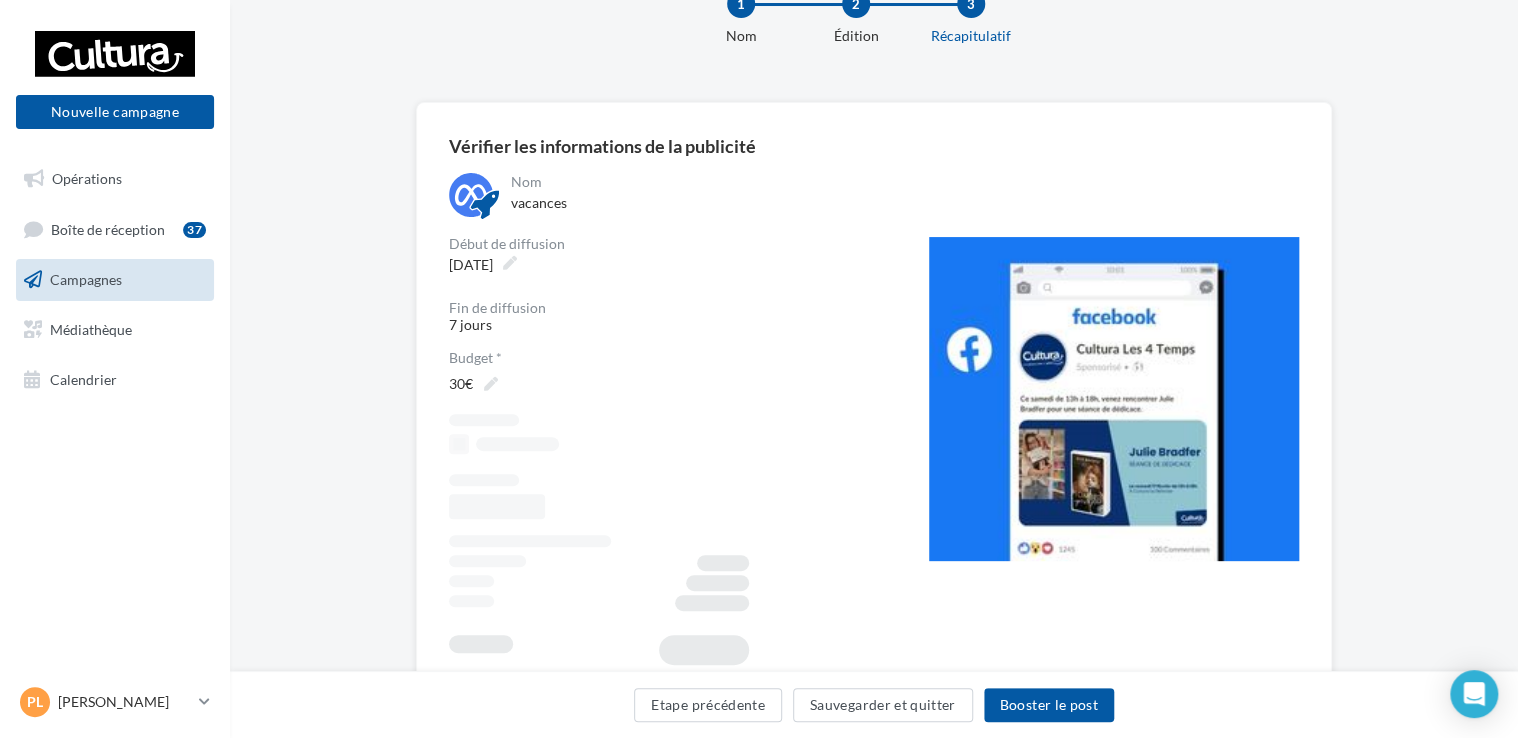 click on "30€
30€     50€" at bounding box center (673, 384) 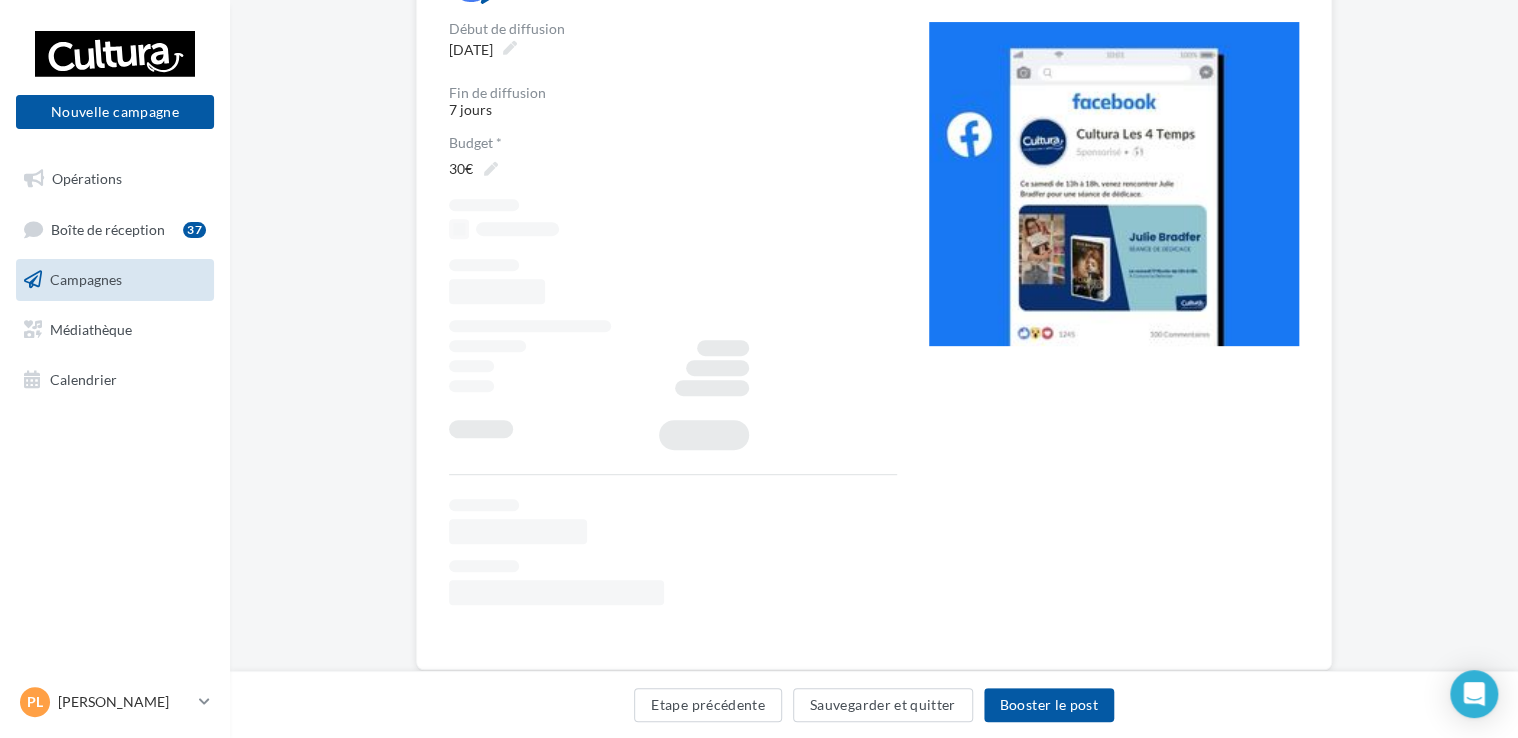 scroll, scrollTop: 329, scrollLeft: 0, axis: vertical 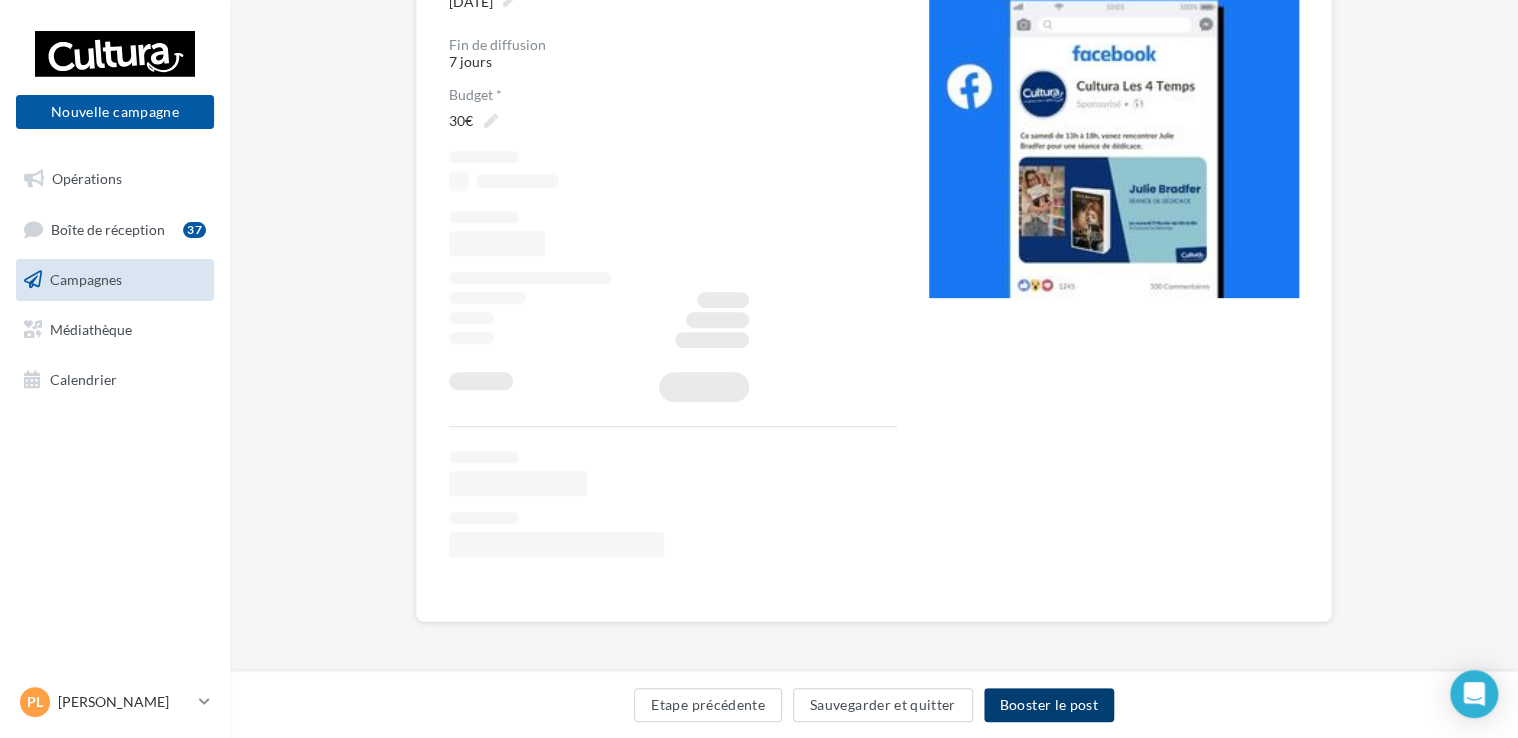 click on "Booster le post" at bounding box center [1049, 705] 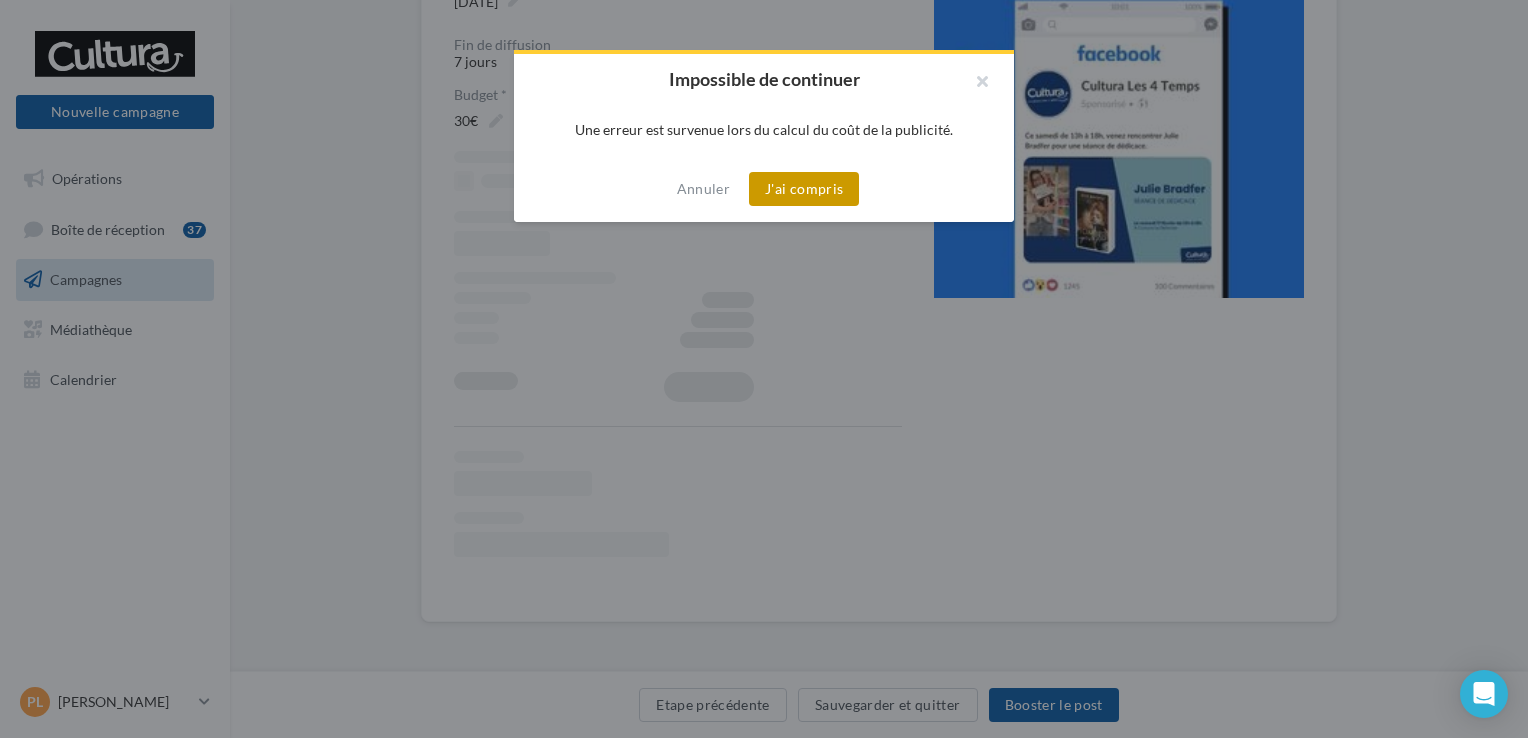 click on "J'ai compris" at bounding box center [804, 189] 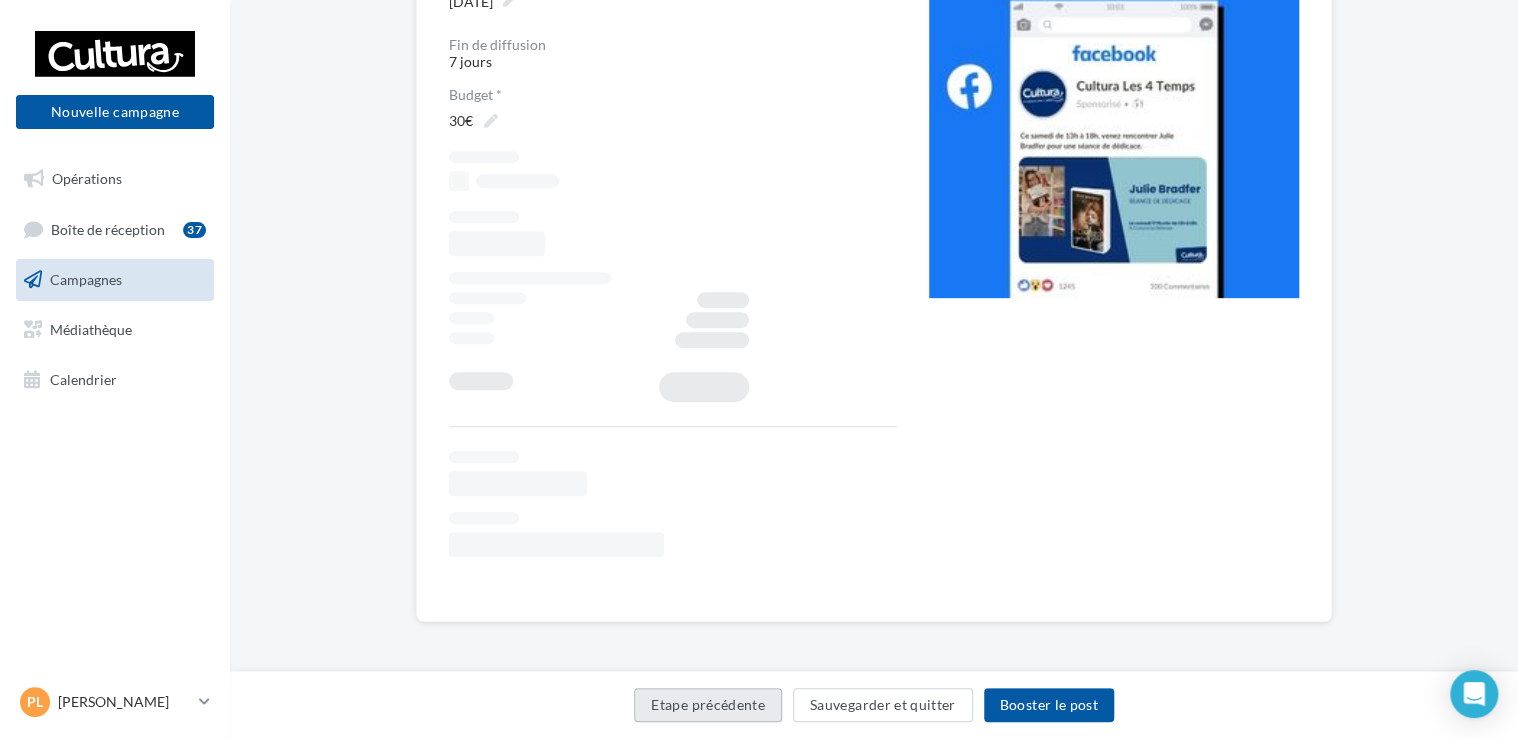 click on "Etape précédente" at bounding box center [708, 705] 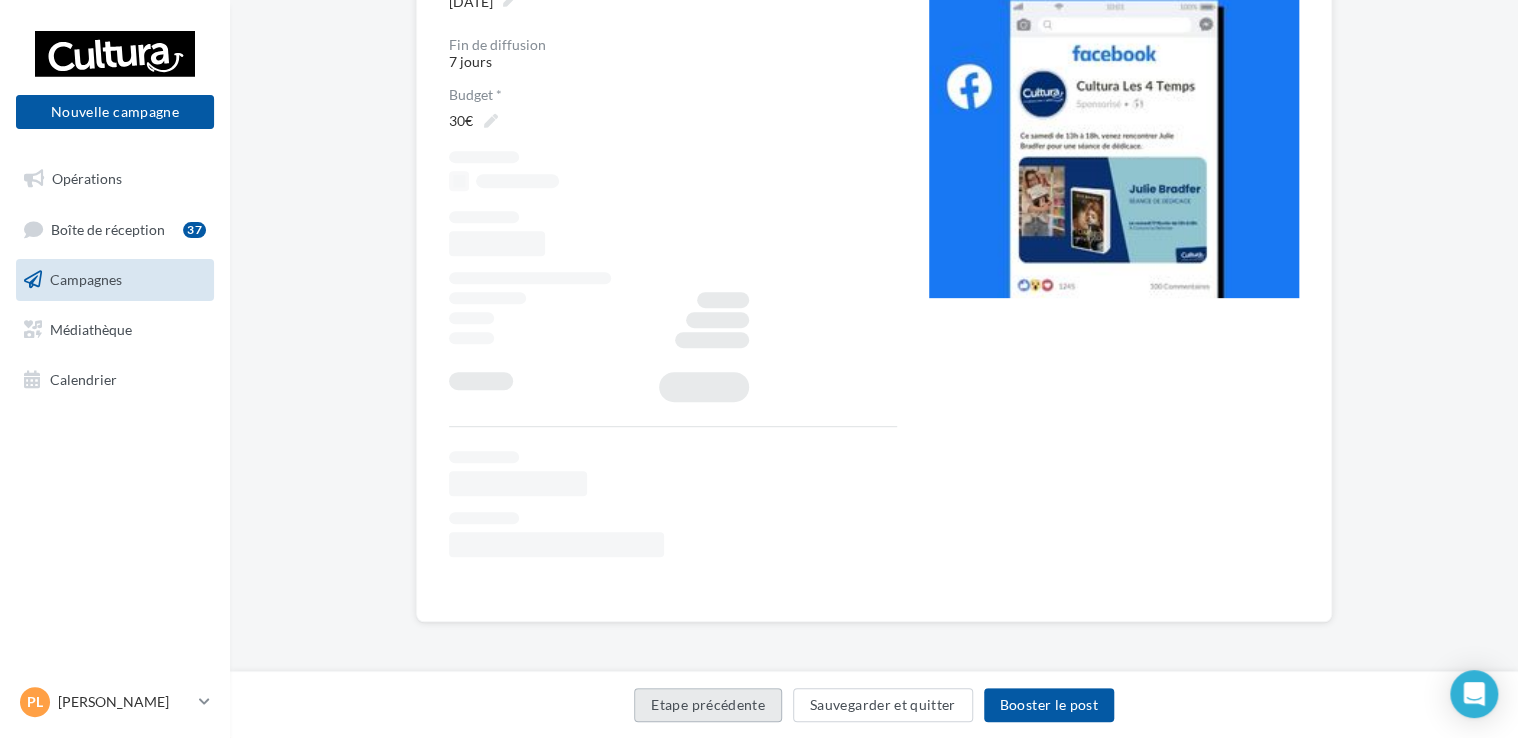 scroll, scrollTop: 66, scrollLeft: 0, axis: vertical 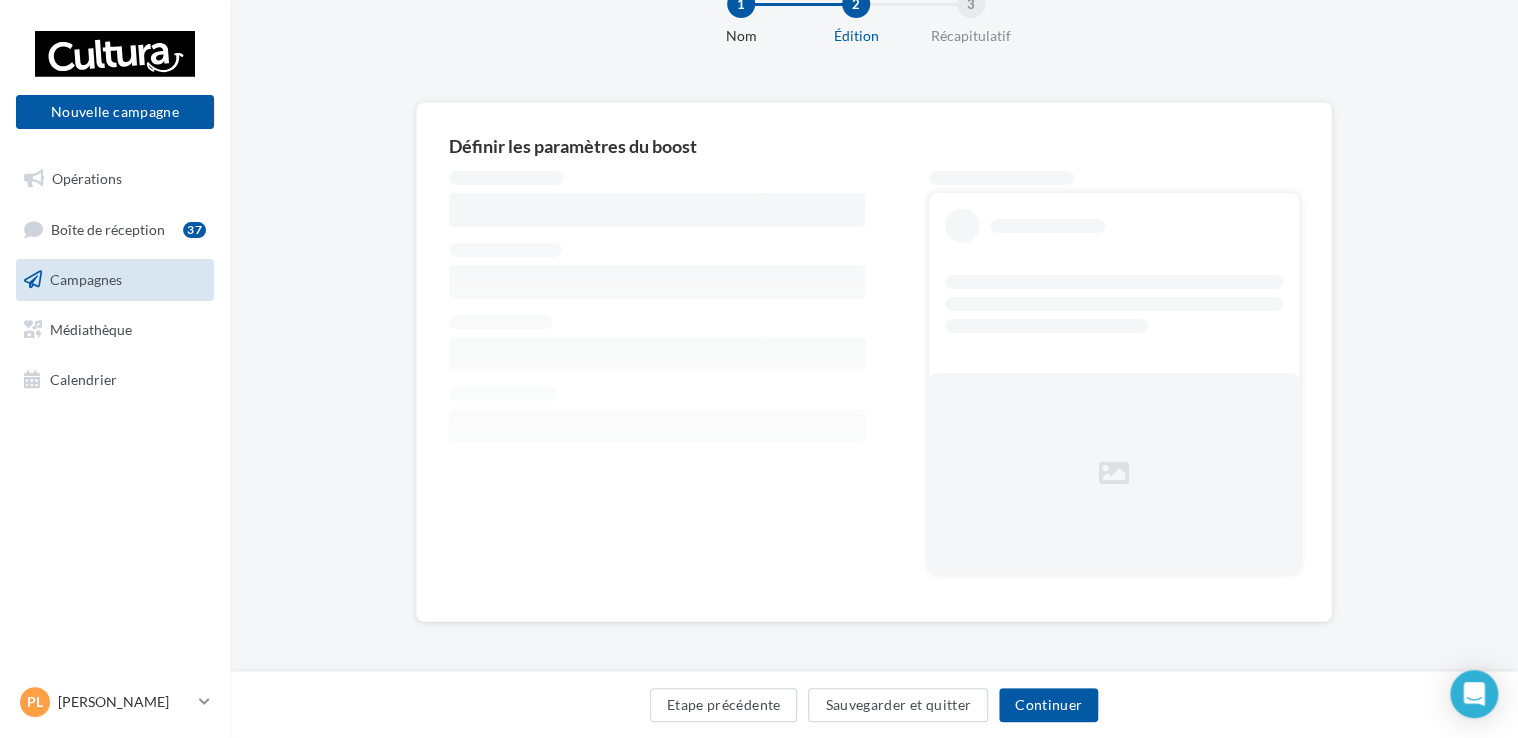 click on "Campagnes" at bounding box center (86, 279) 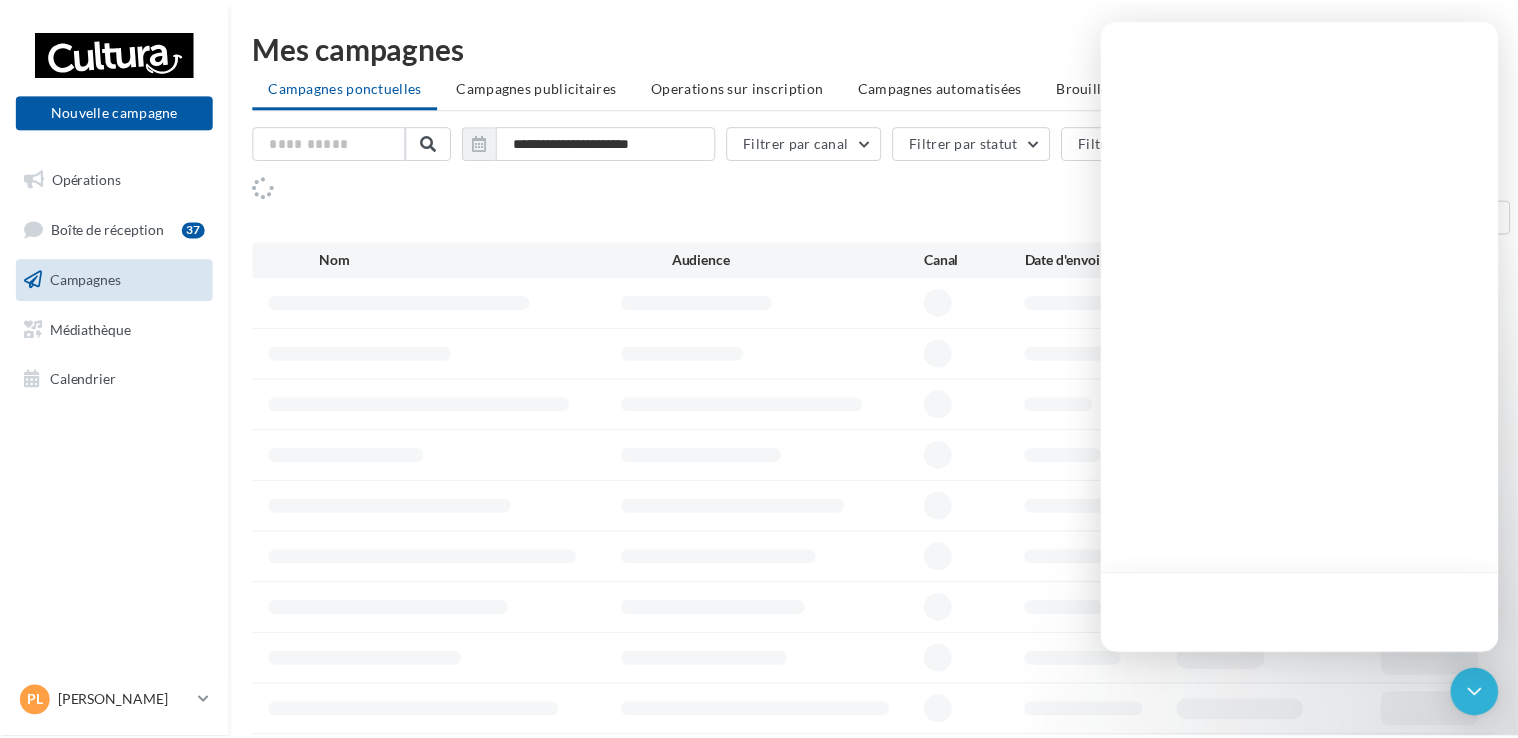 scroll, scrollTop: 0, scrollLeft: 0, axis: both 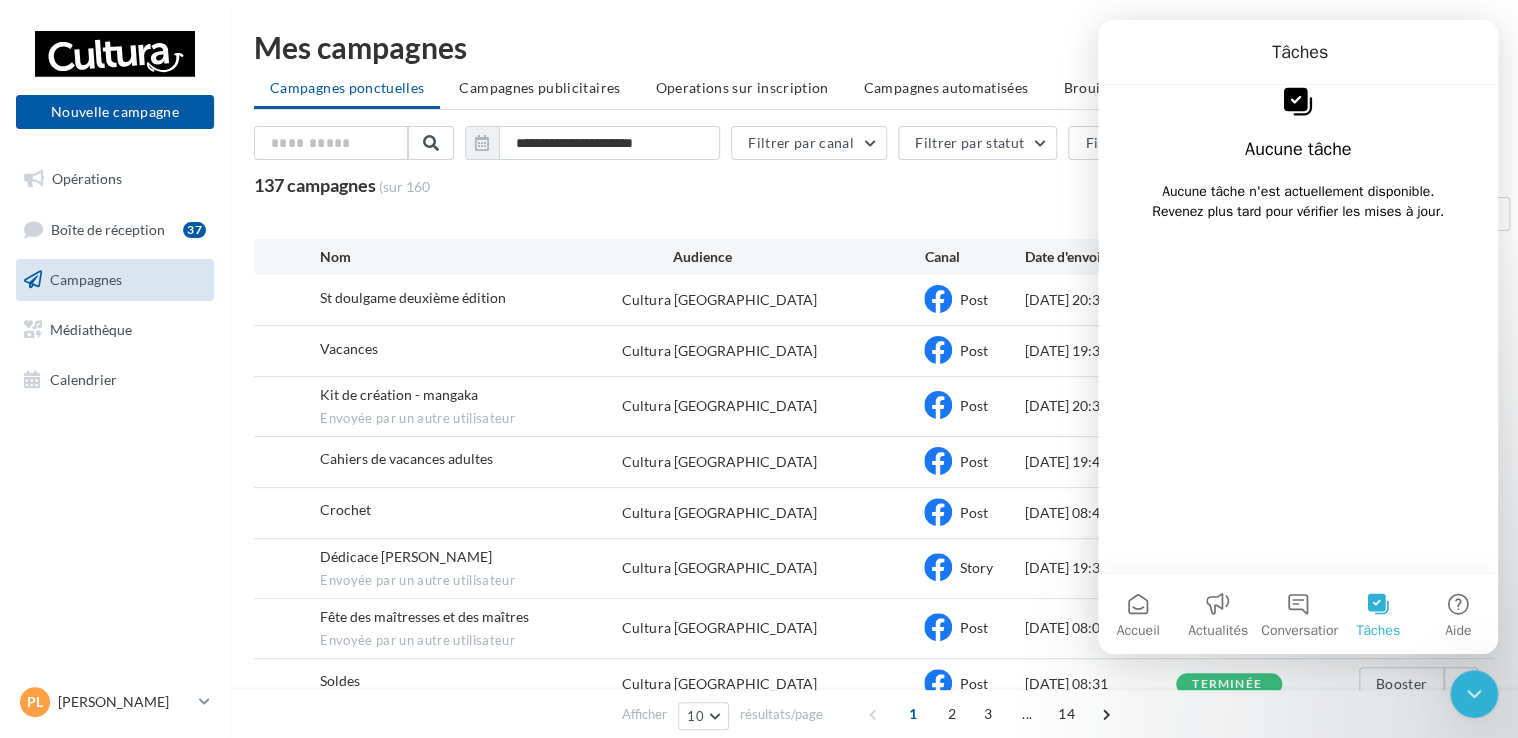click on "Exporter" at bounding box center (882, 218) 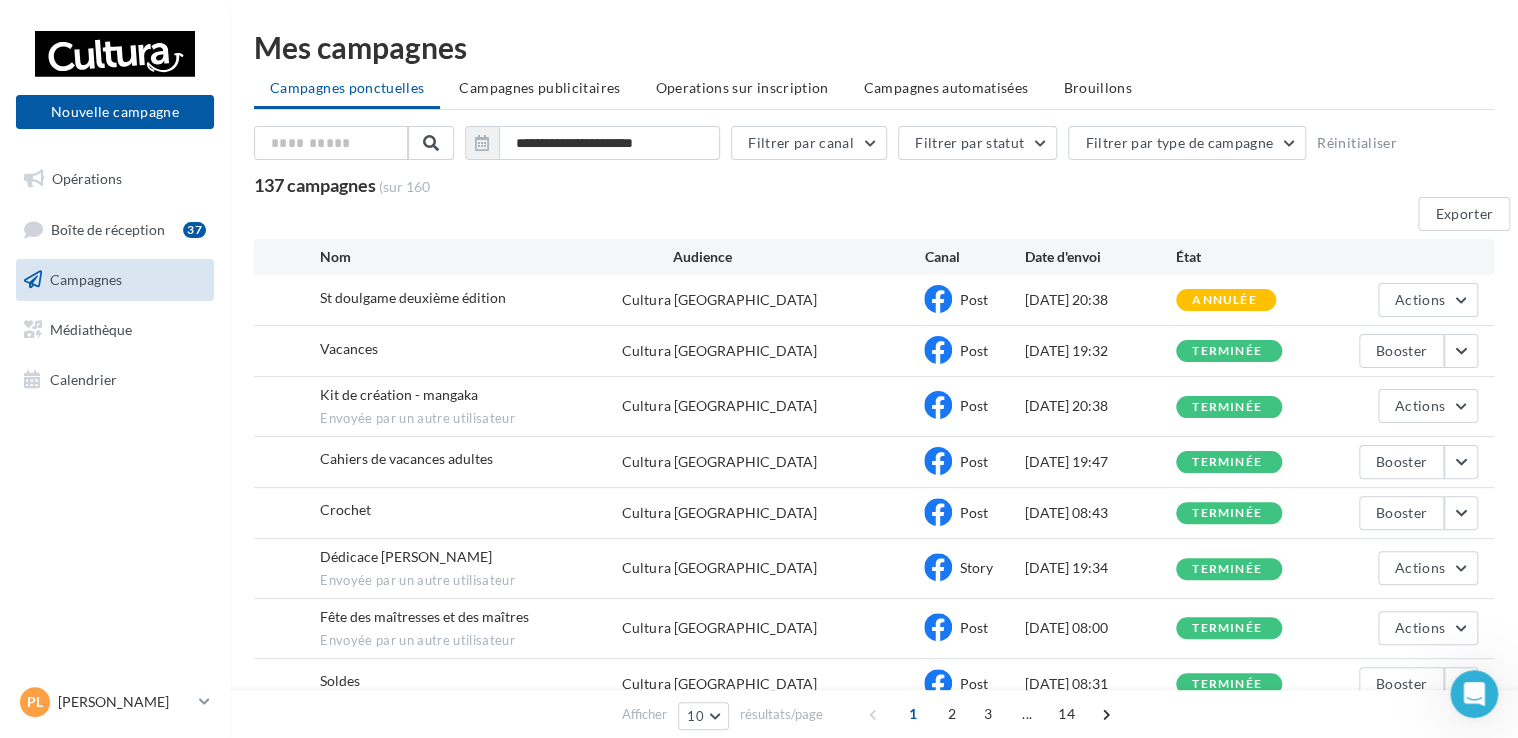 scroll, scrollTop: 0, scrollLeft: 0, axis: both 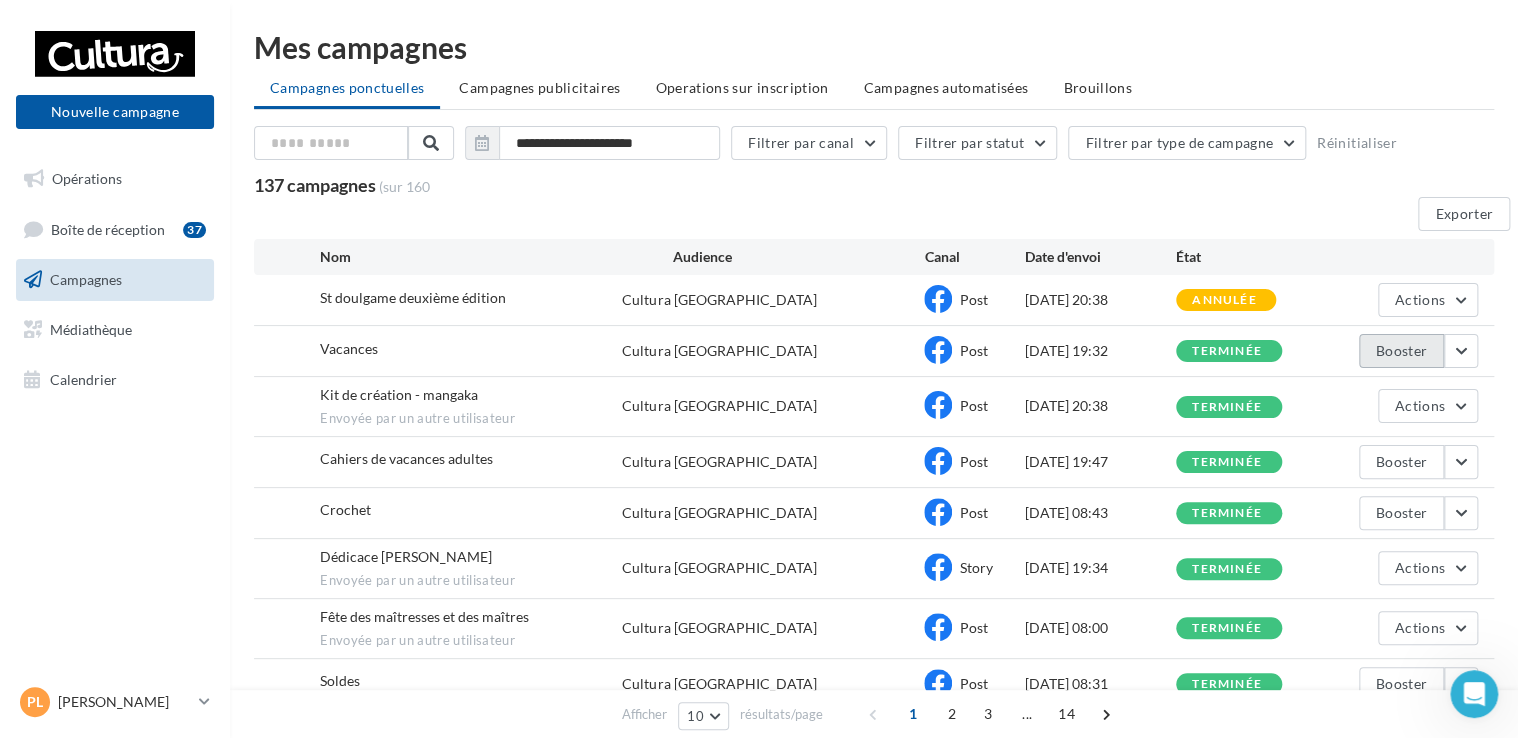 click on "Booster" at bounding box center [1401, 351] 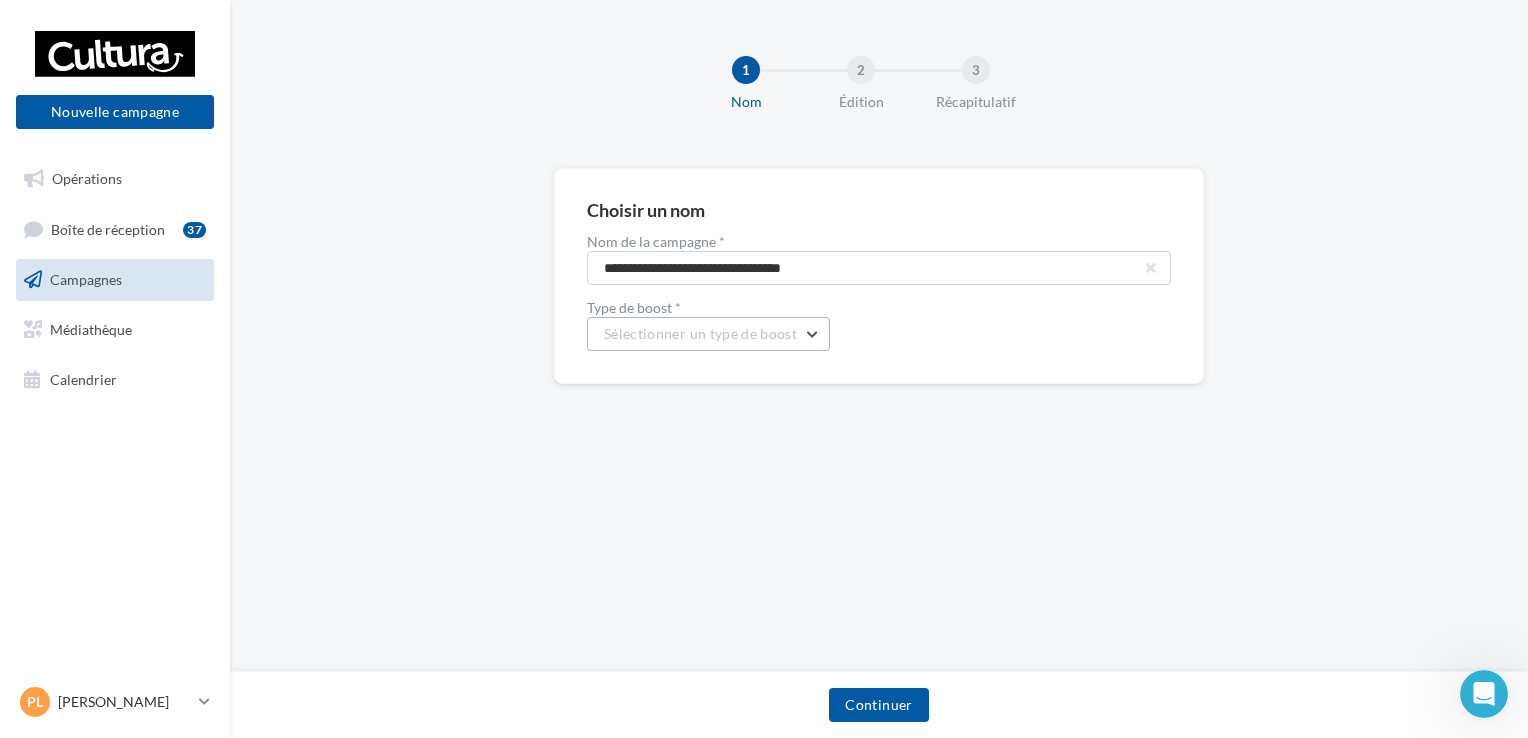 click on "Sélectionner un type de boost" at bounding box center [700, 333] 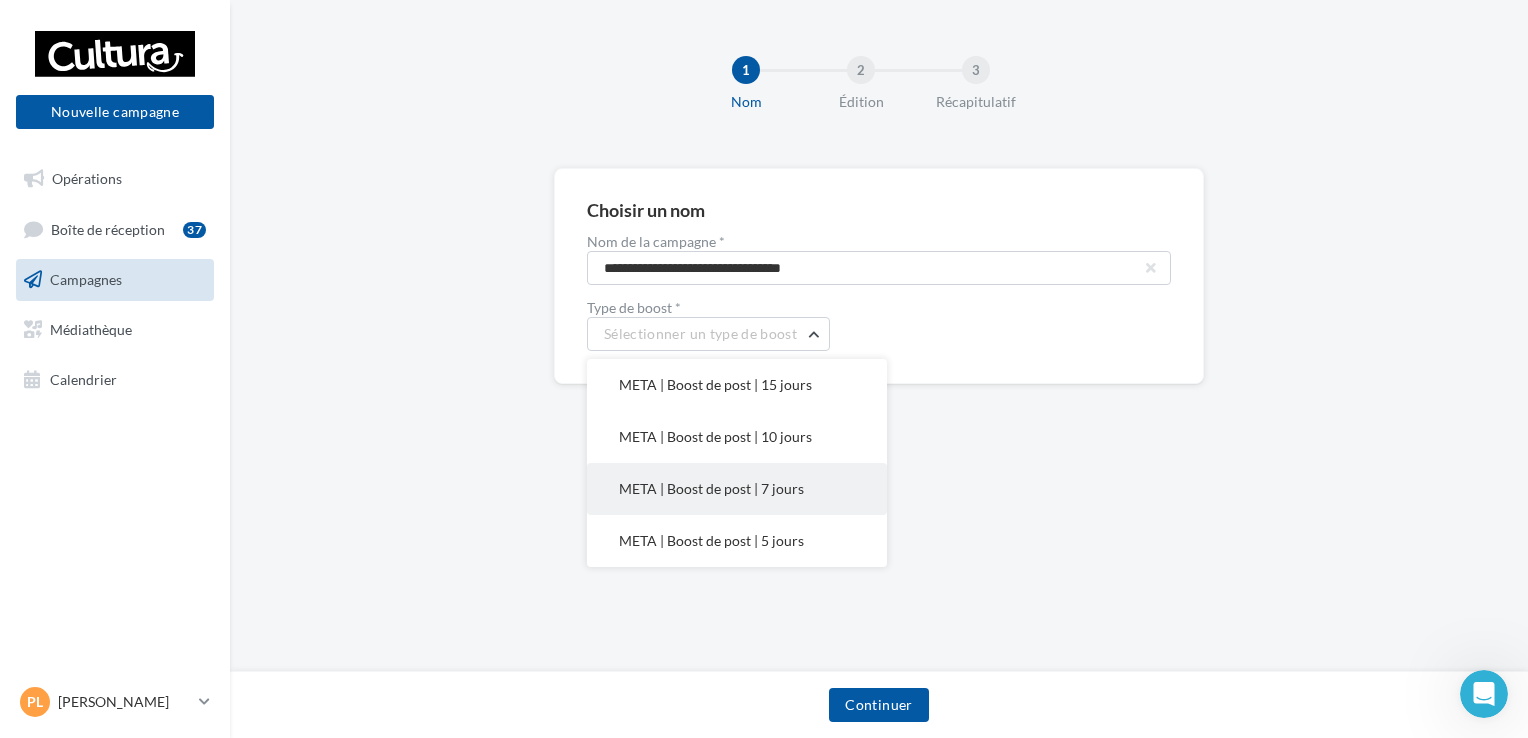 click on "META | Boost de post | 7 jours" at bounding box center [737, 489] 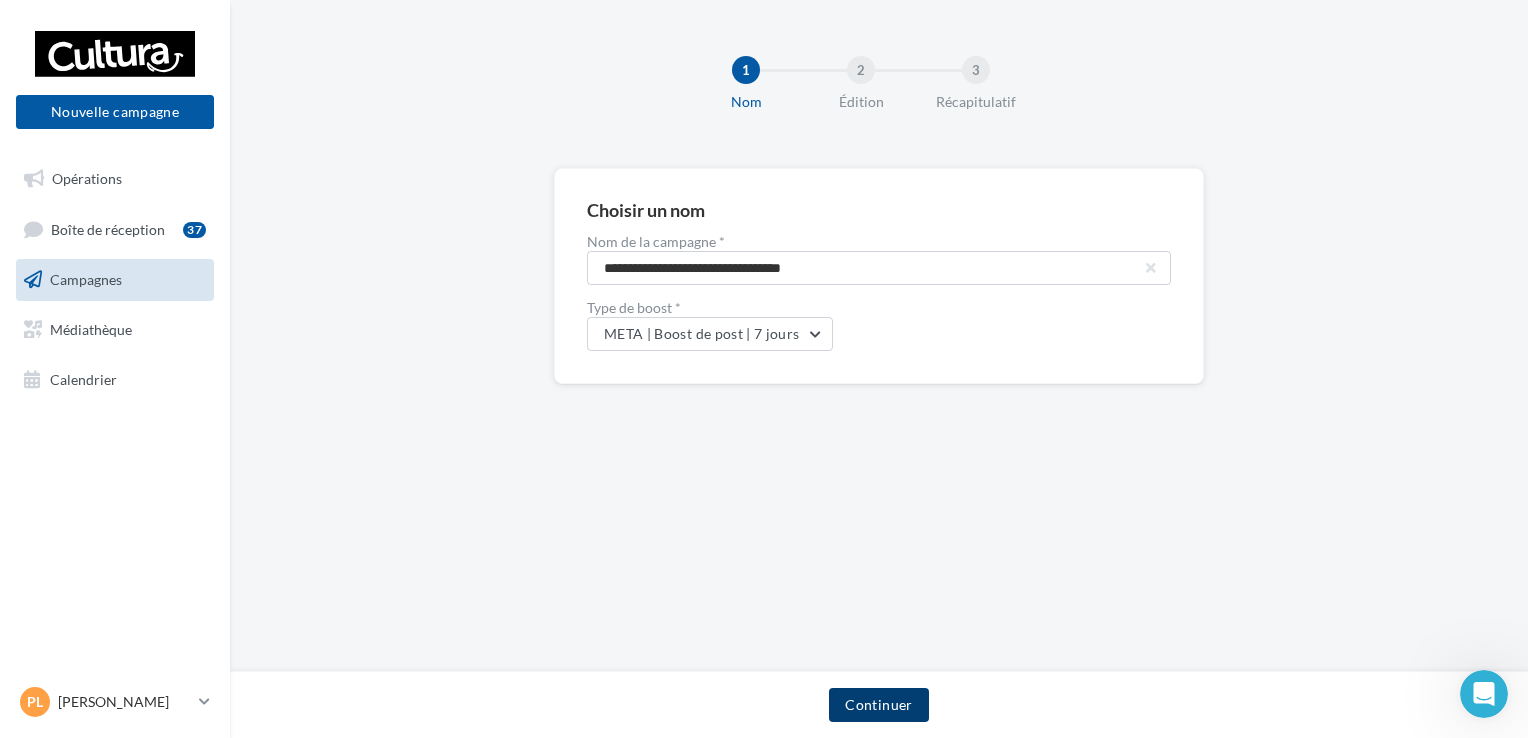 click on "Continuer" at bounding box center [878, 705] 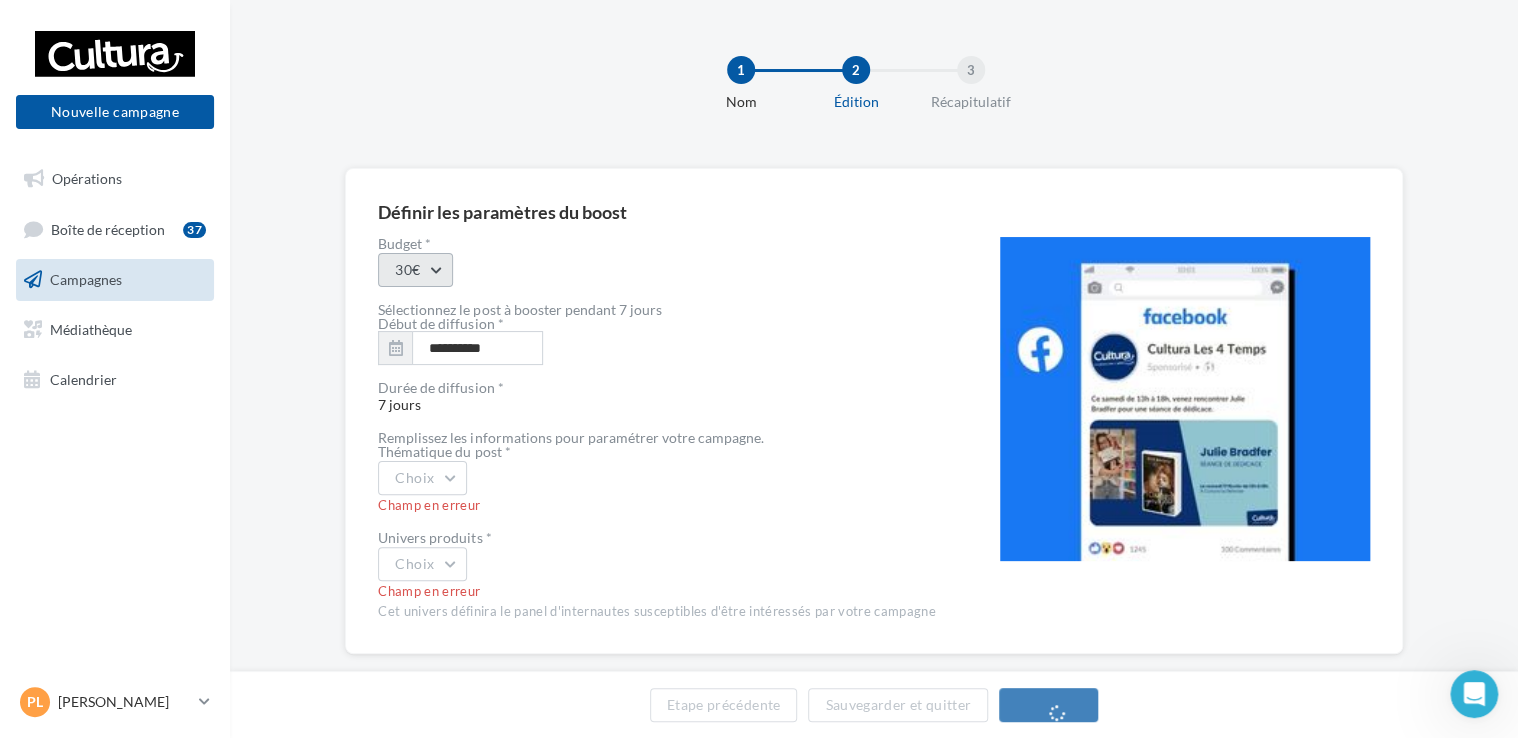 click on "30€" at bounding box center [415, 270] 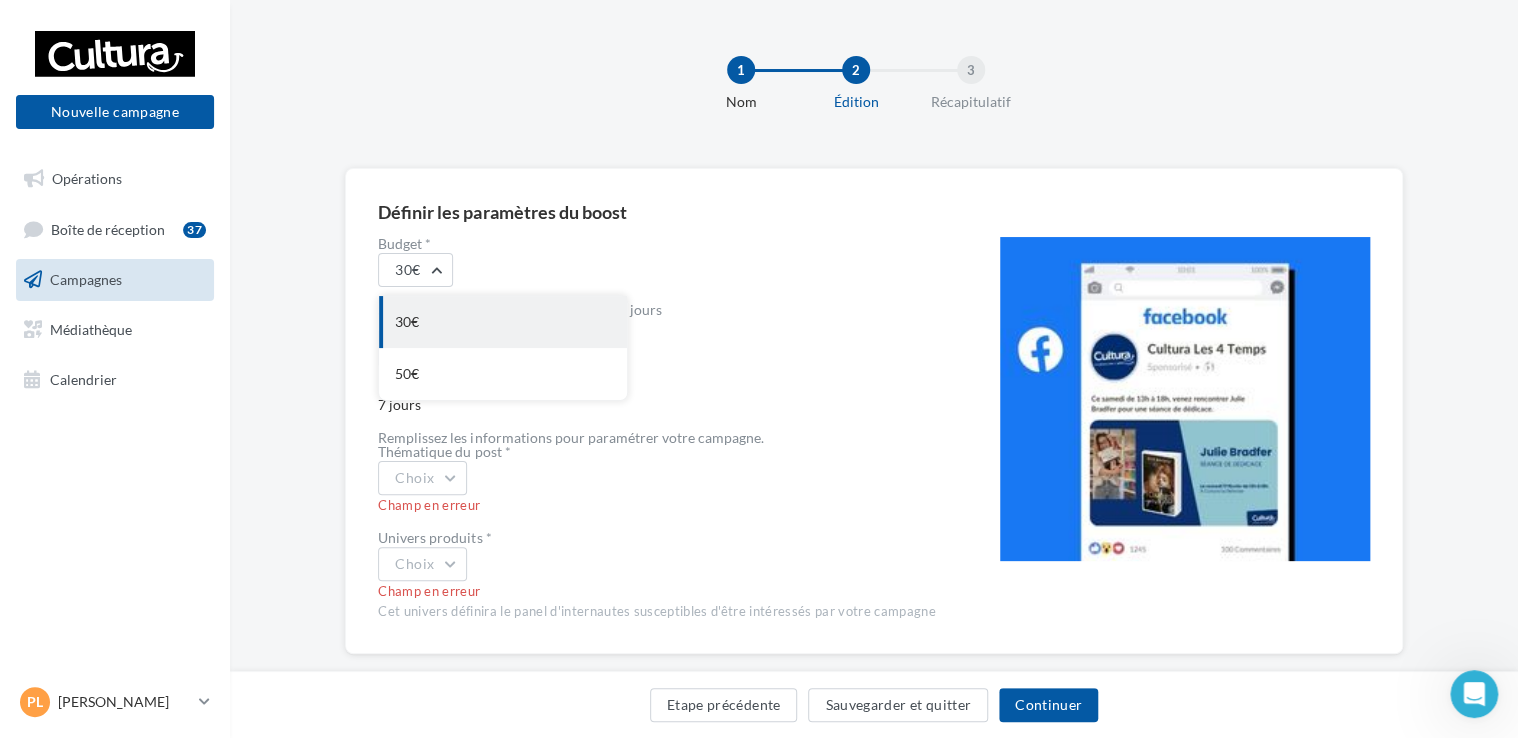 click on "30€" at bounding box center [503, 322] 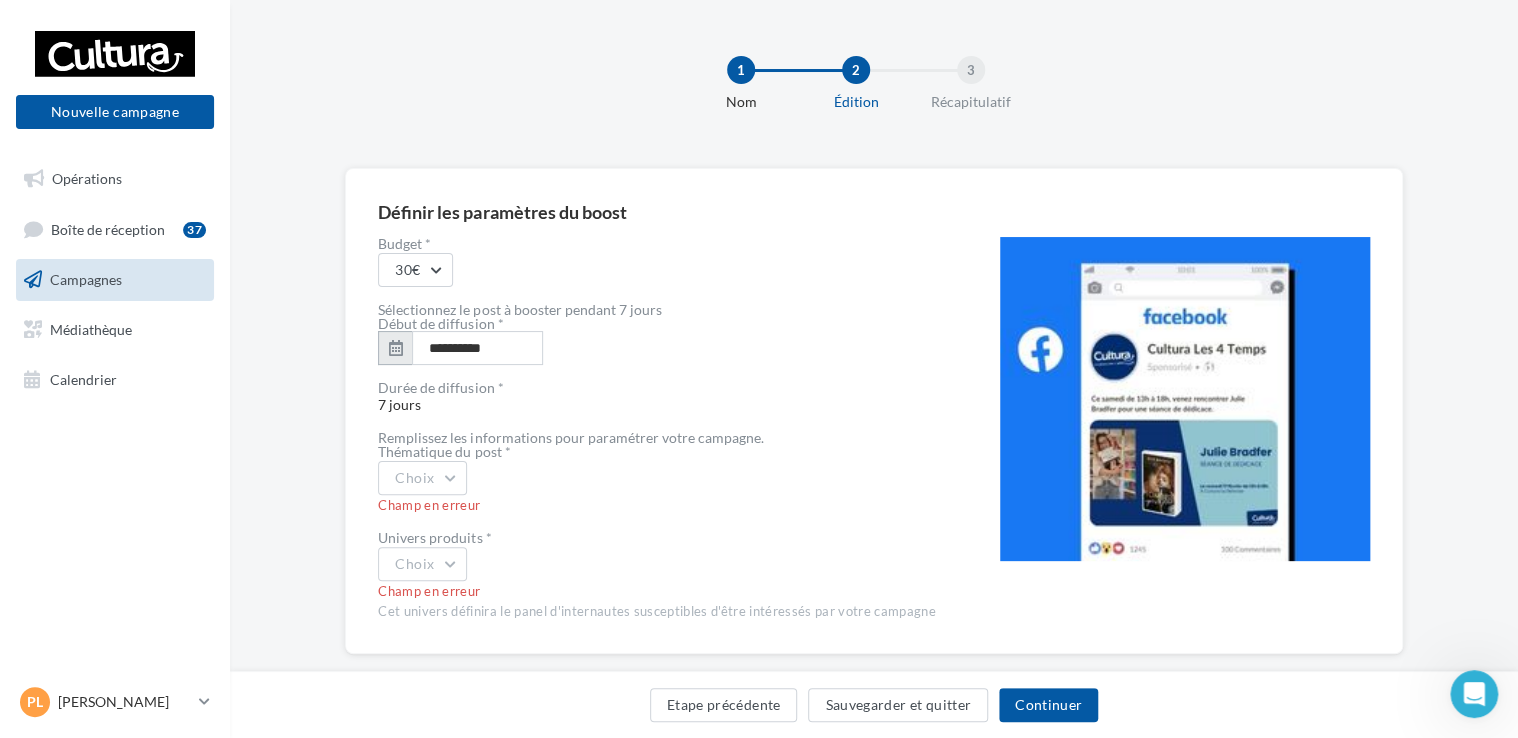 click at bounding box center [396, 348] 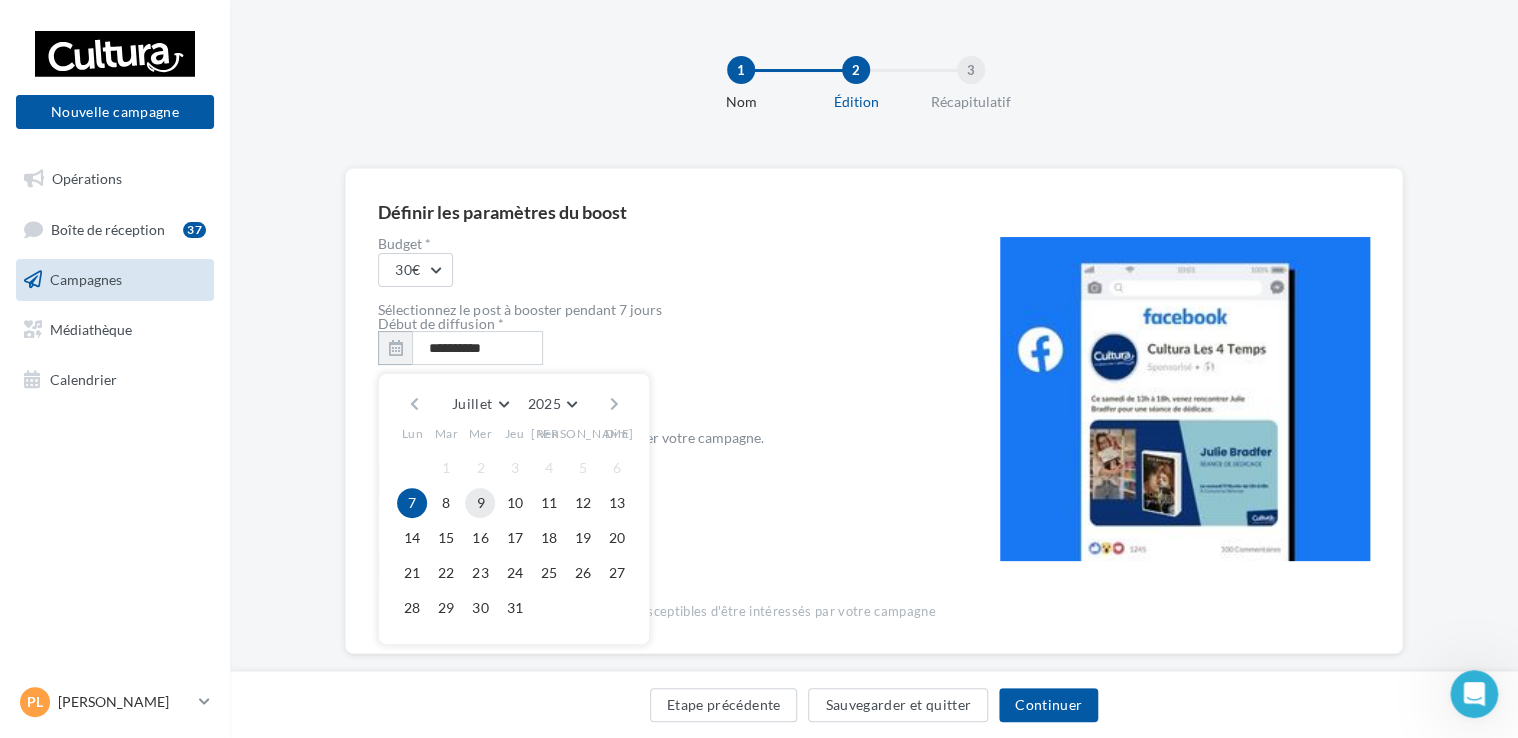 click on "9" at bounding box center [480, 503] 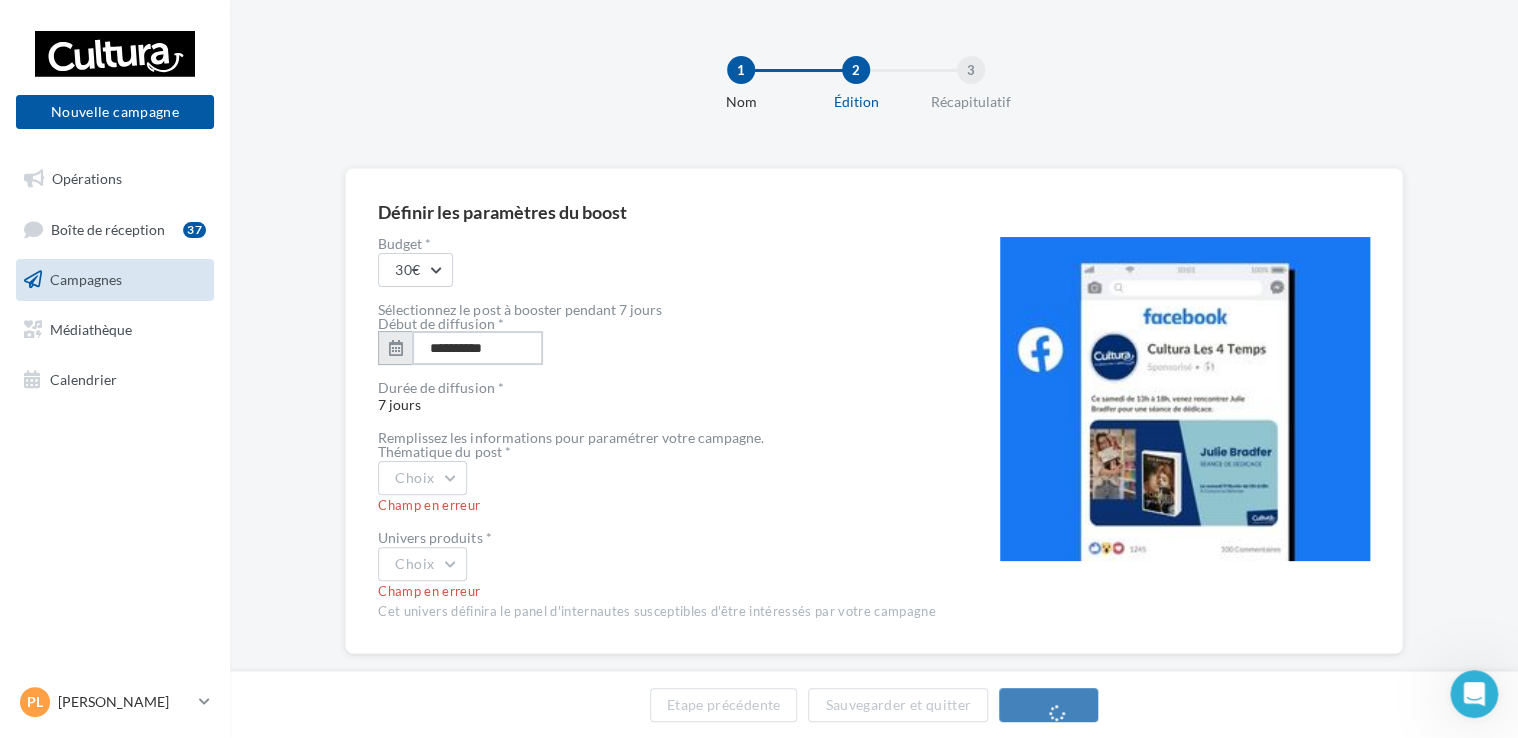 click on "**********" at bounding box center (477, 348) 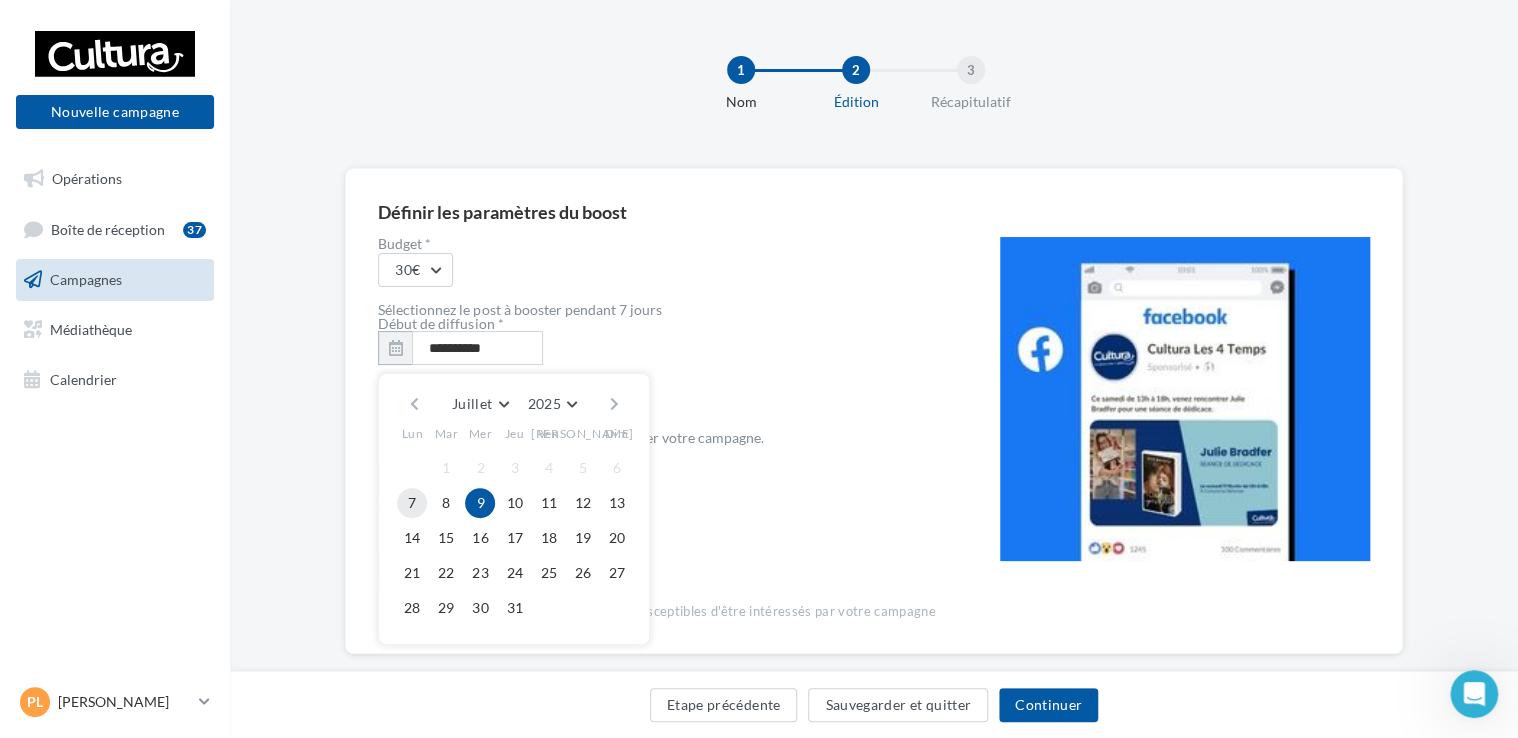 click on "7" at bounding box center [412, 503] 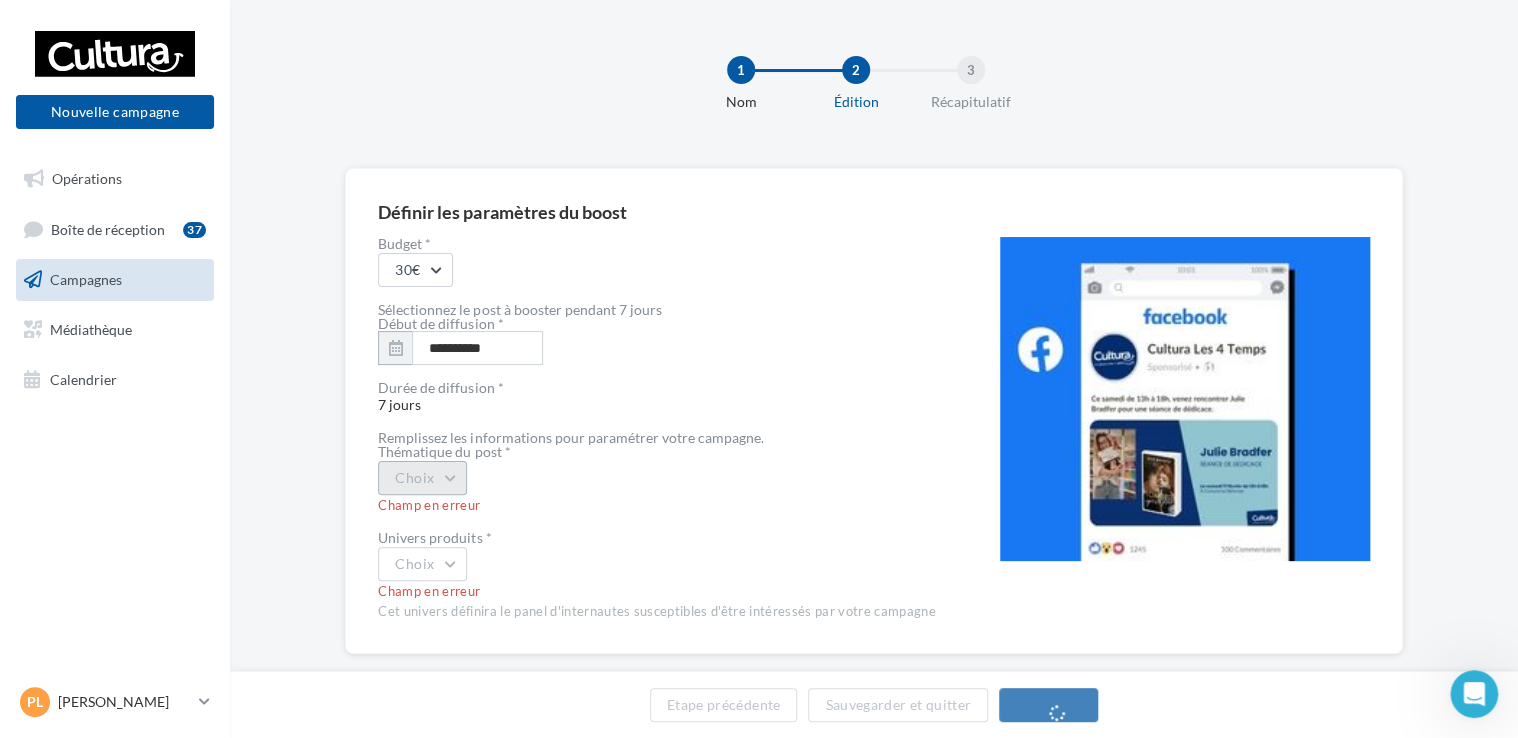 click on "Choix" at bounding box center (422, 478) 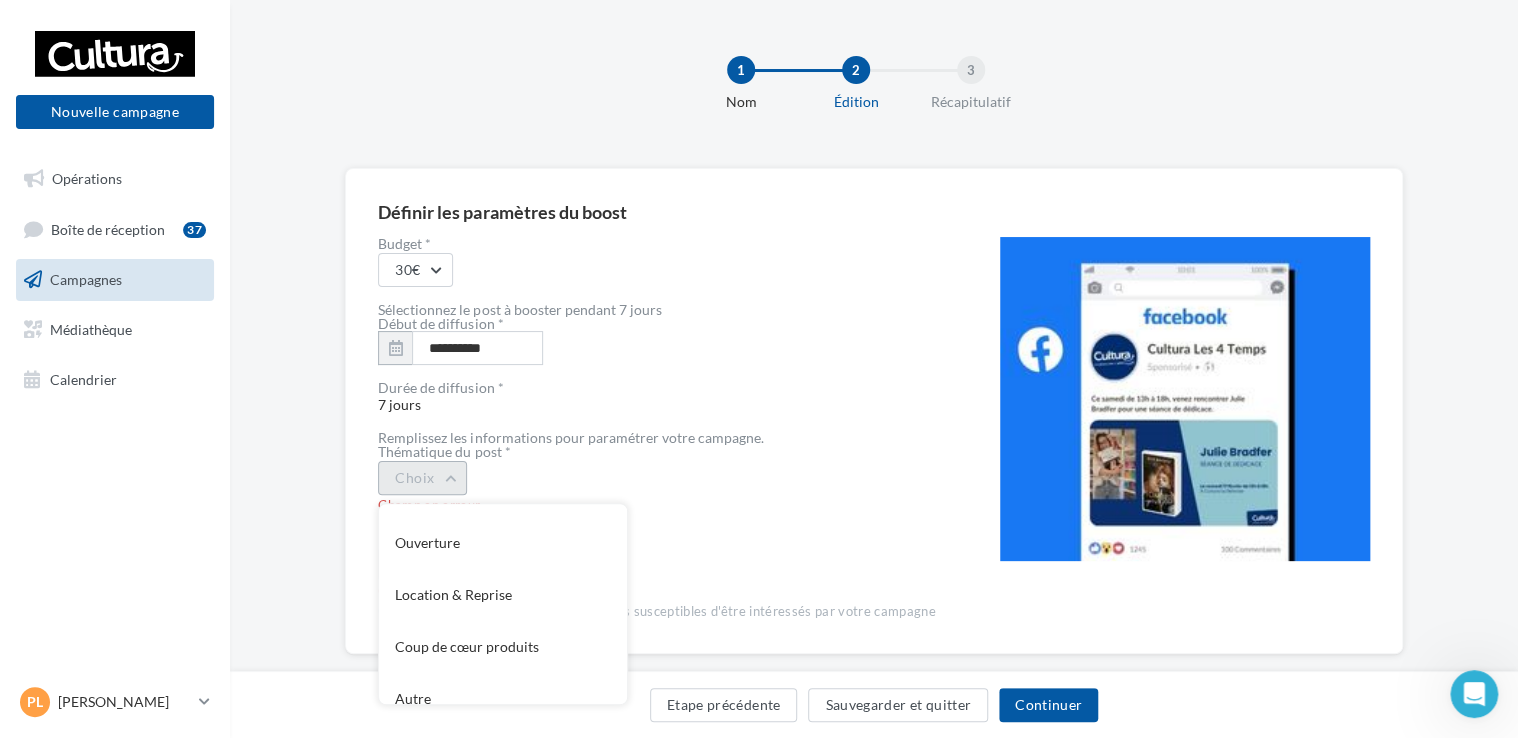 scroll, scrollTop: 216, scrollLeft: 0, axis: vertical 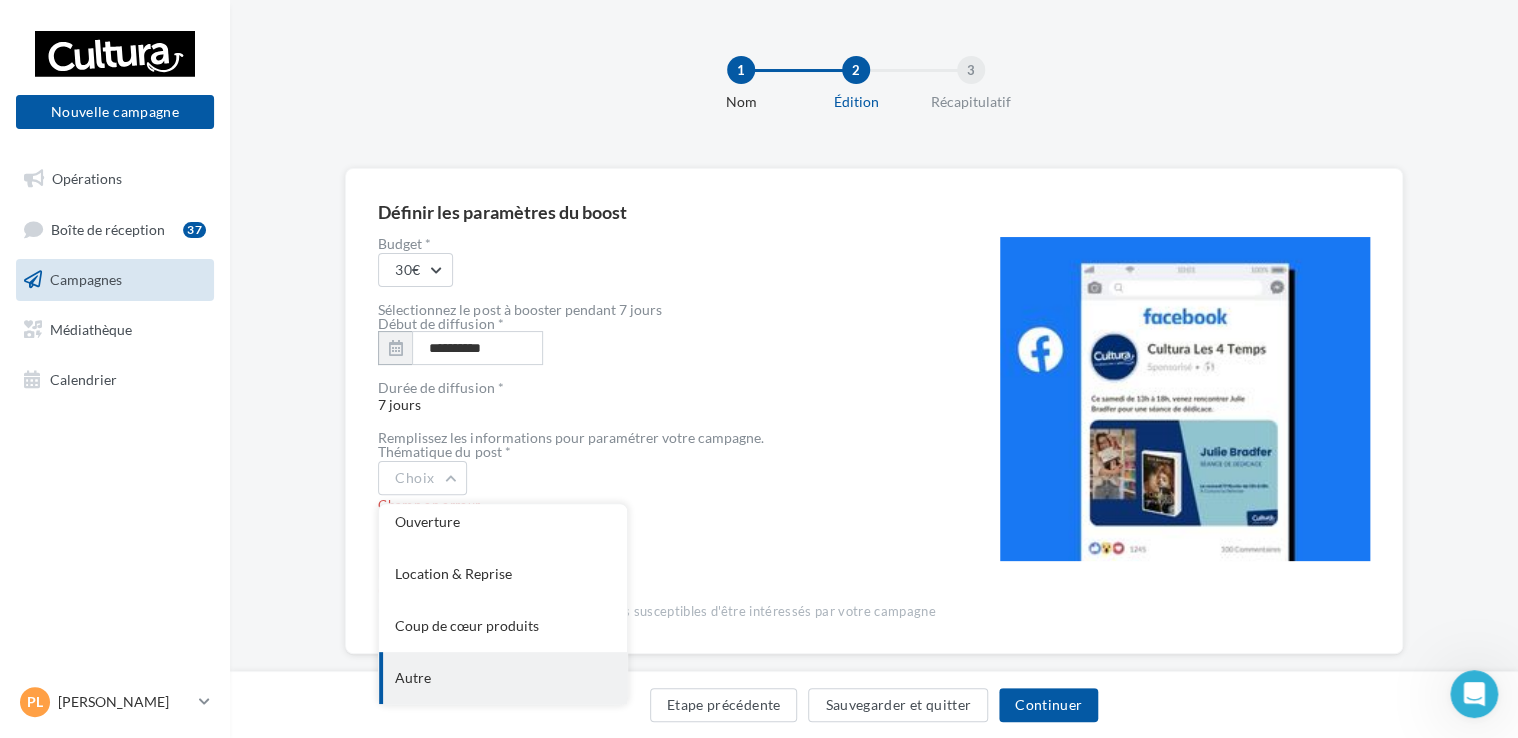 click on "Autre" at bounding box center (503, 678) 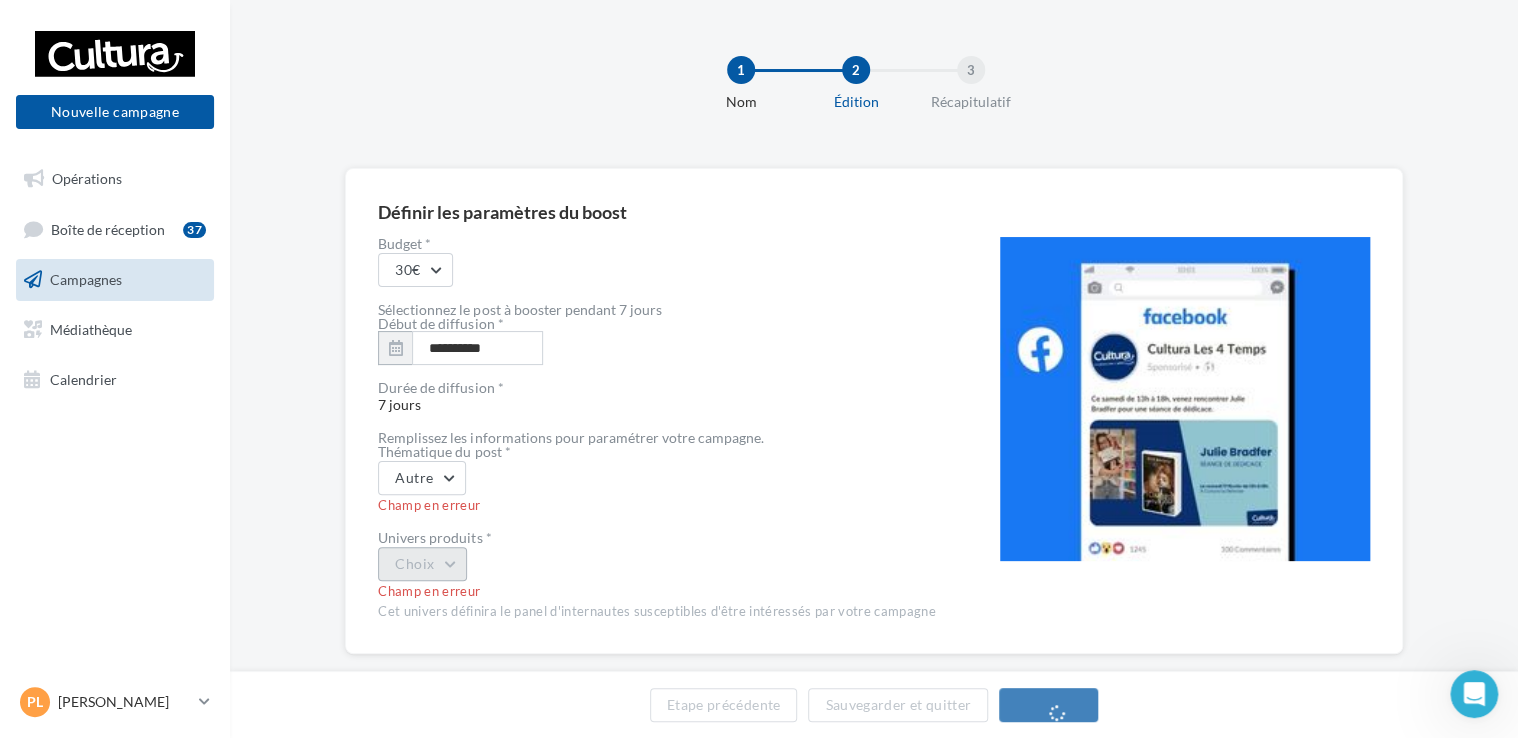 click on "Univers produits *
Choix
Champ en erreur
Cet univers définira le panel d'internautes susceptibles d'être intéressés par votre campagne" at bounding box center (656, 576) 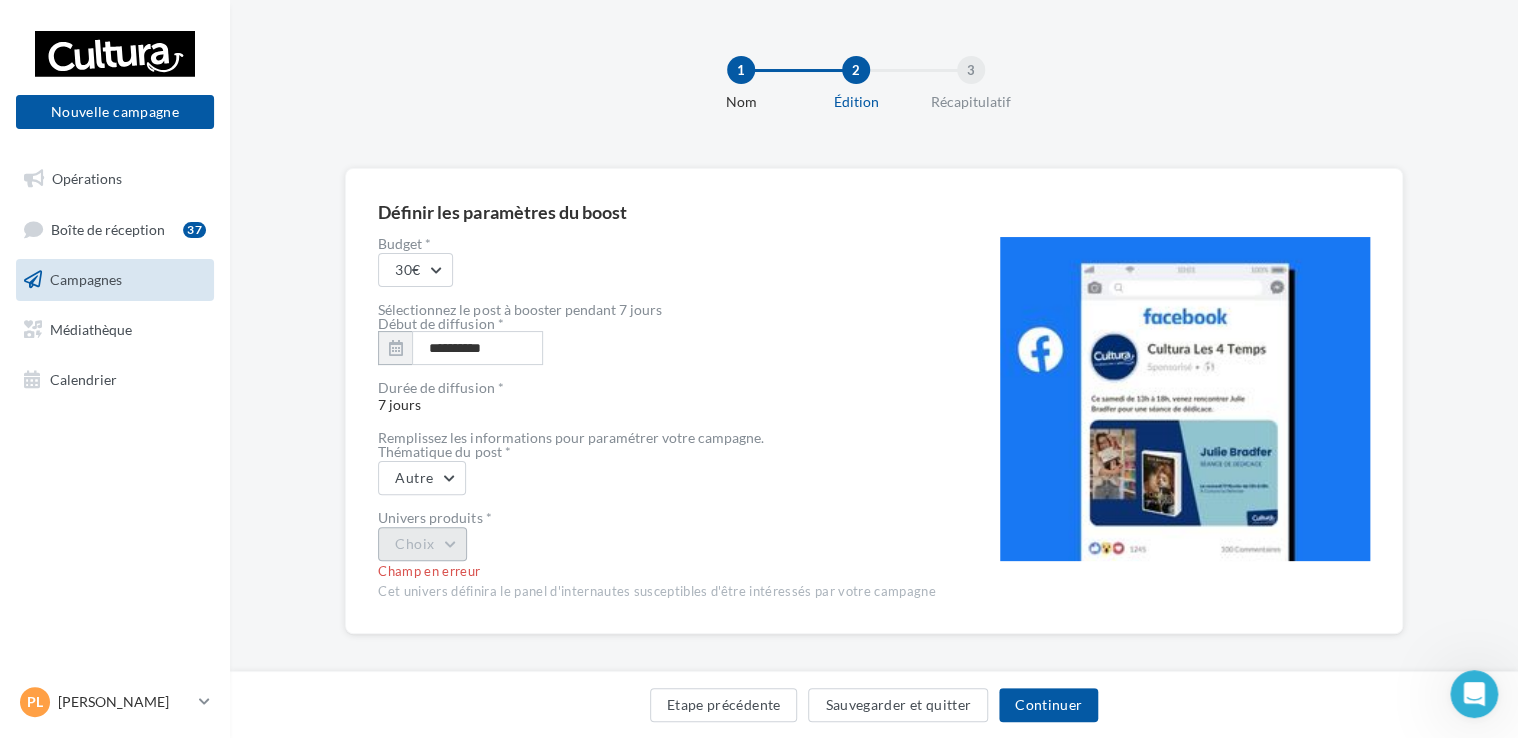 click on "Choix" at bounding box center (422, 544) 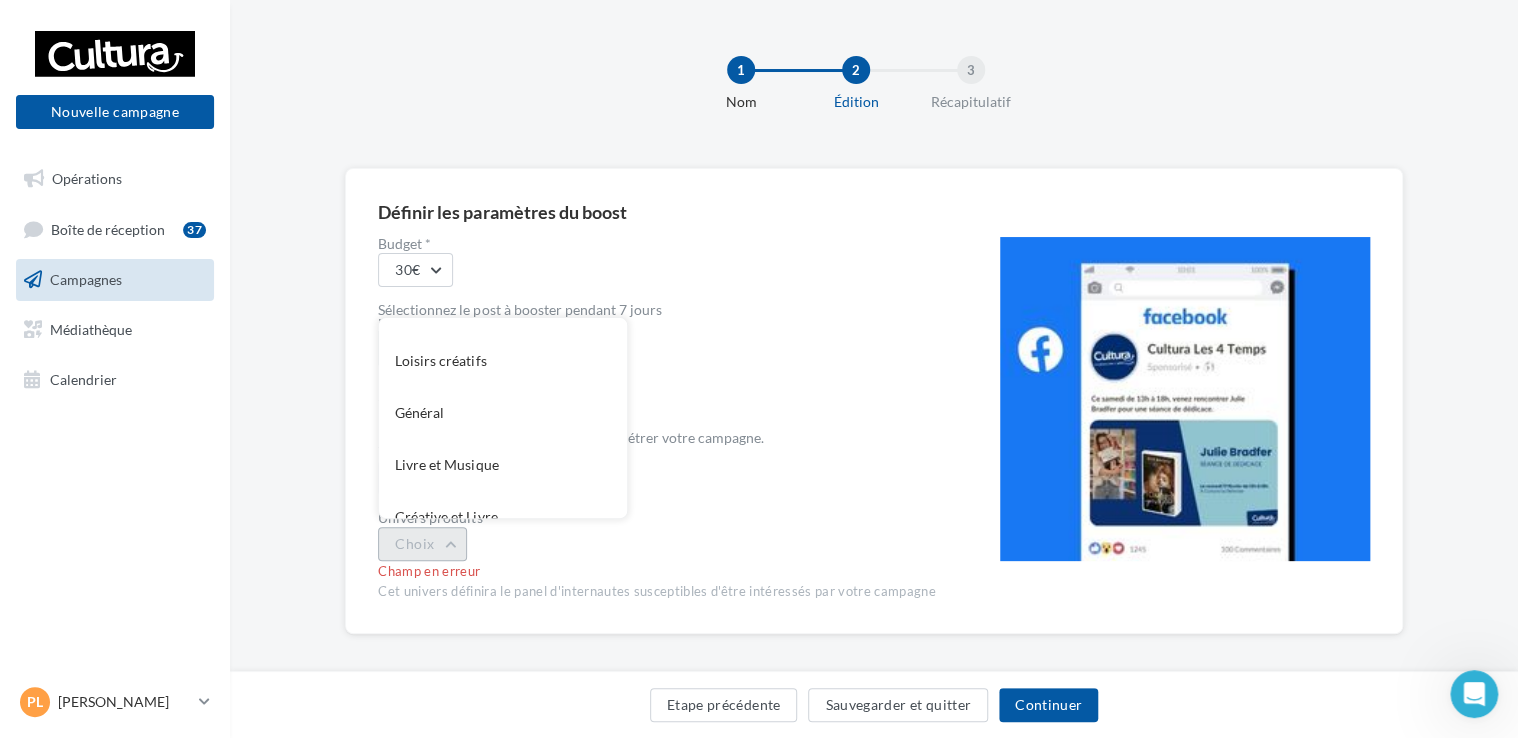 scroll, scrollTop: 164, scrollLeft: 0, axis: vertical 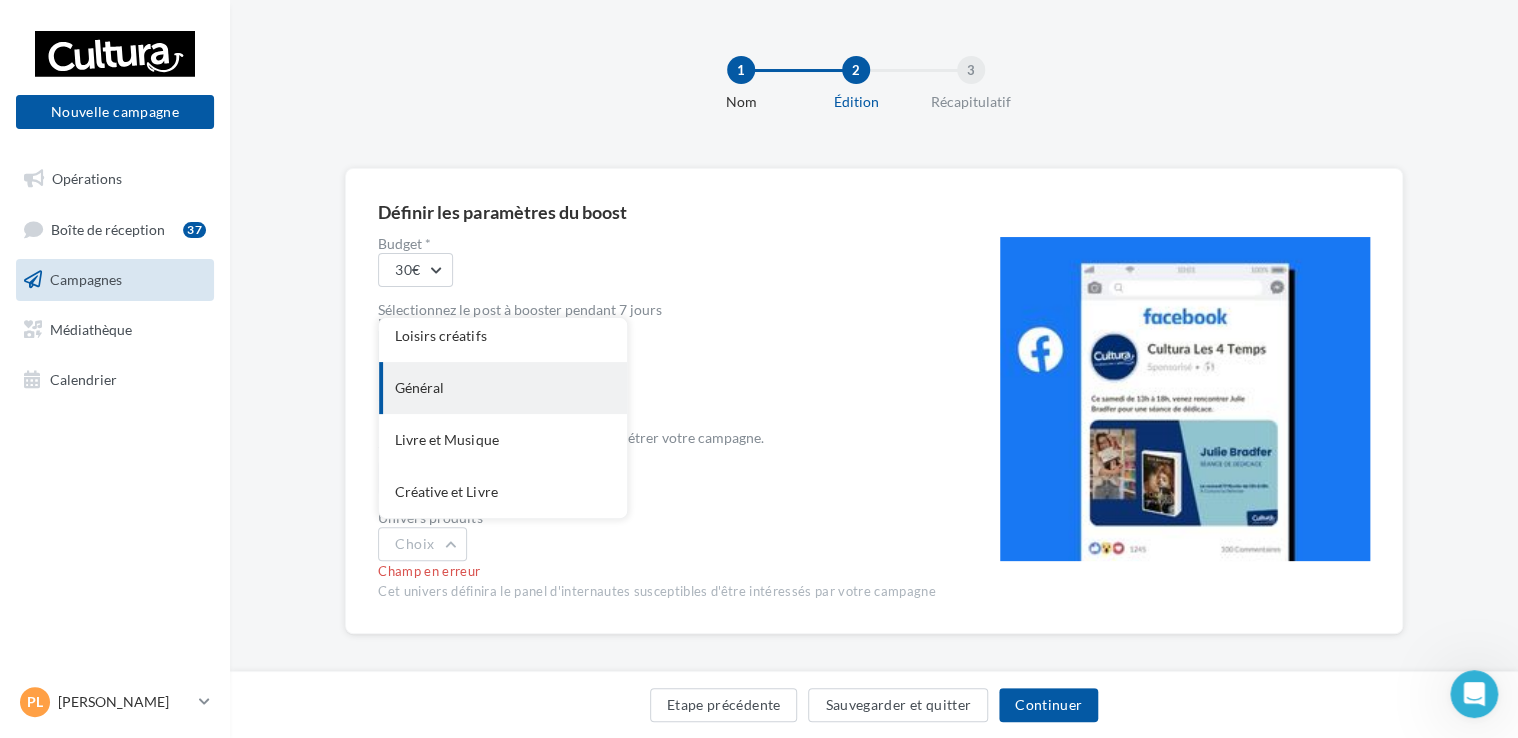 click on "Général" at bounding box center [503, 388] 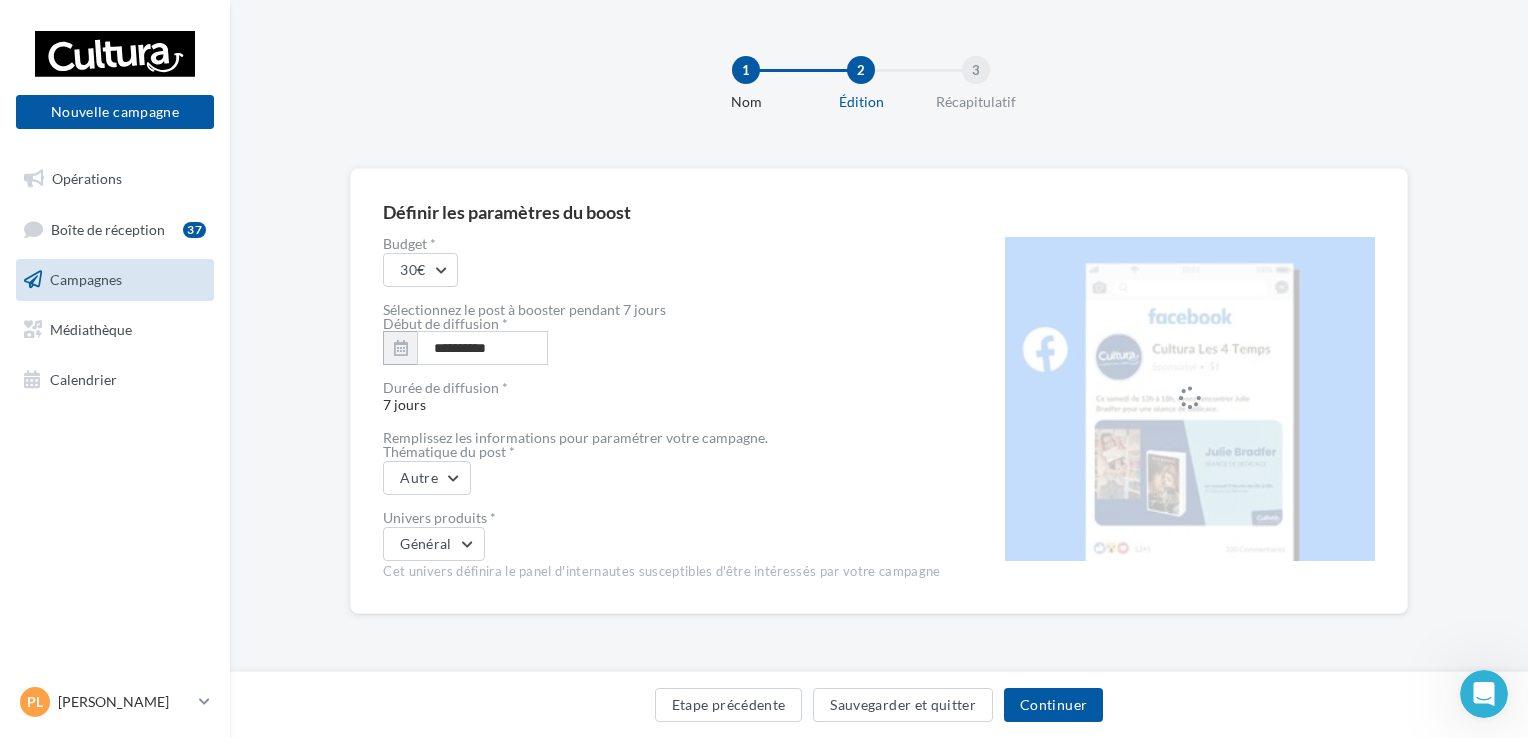 click on "Général" at bounding box center [661, 544] 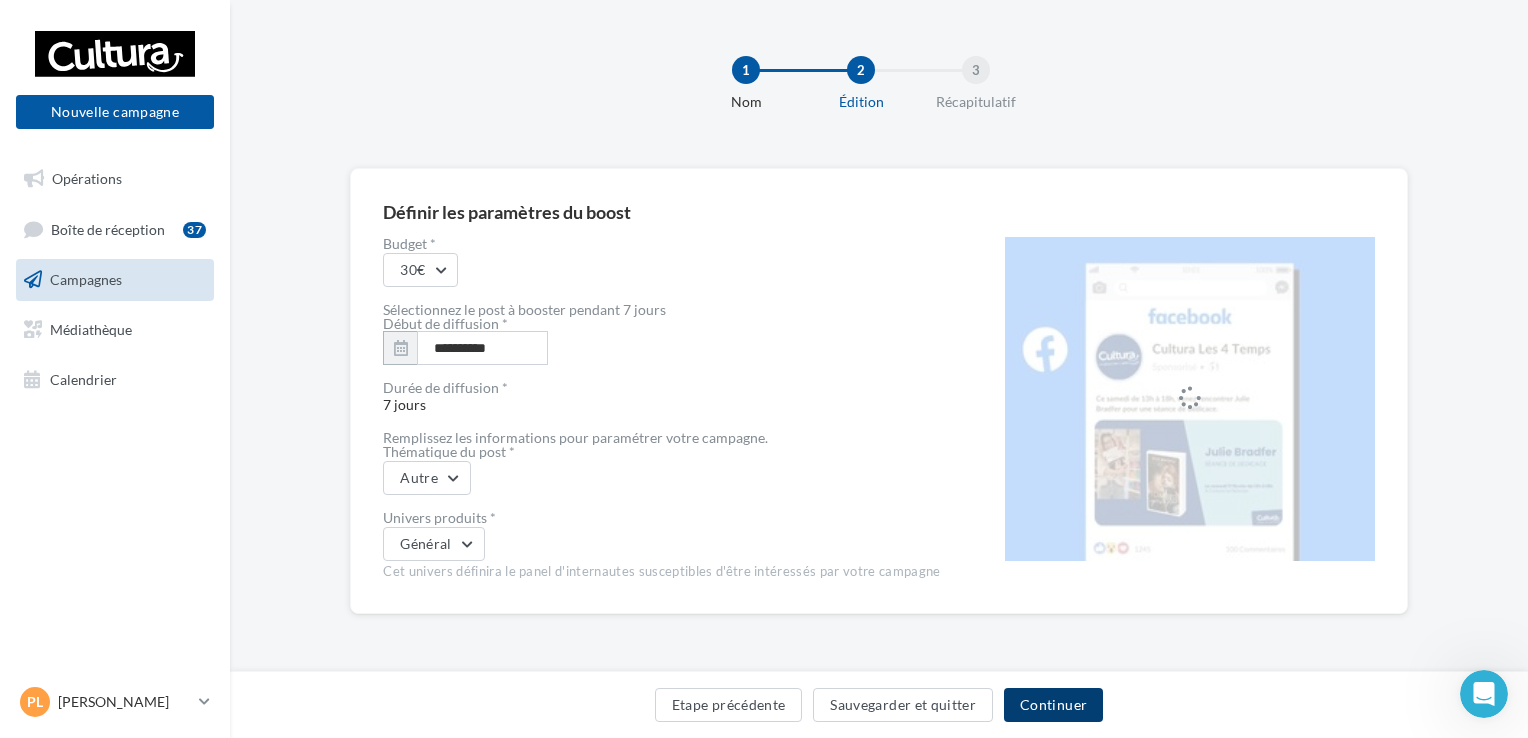 click on "Continuer" at bounding box center [1053, 705] 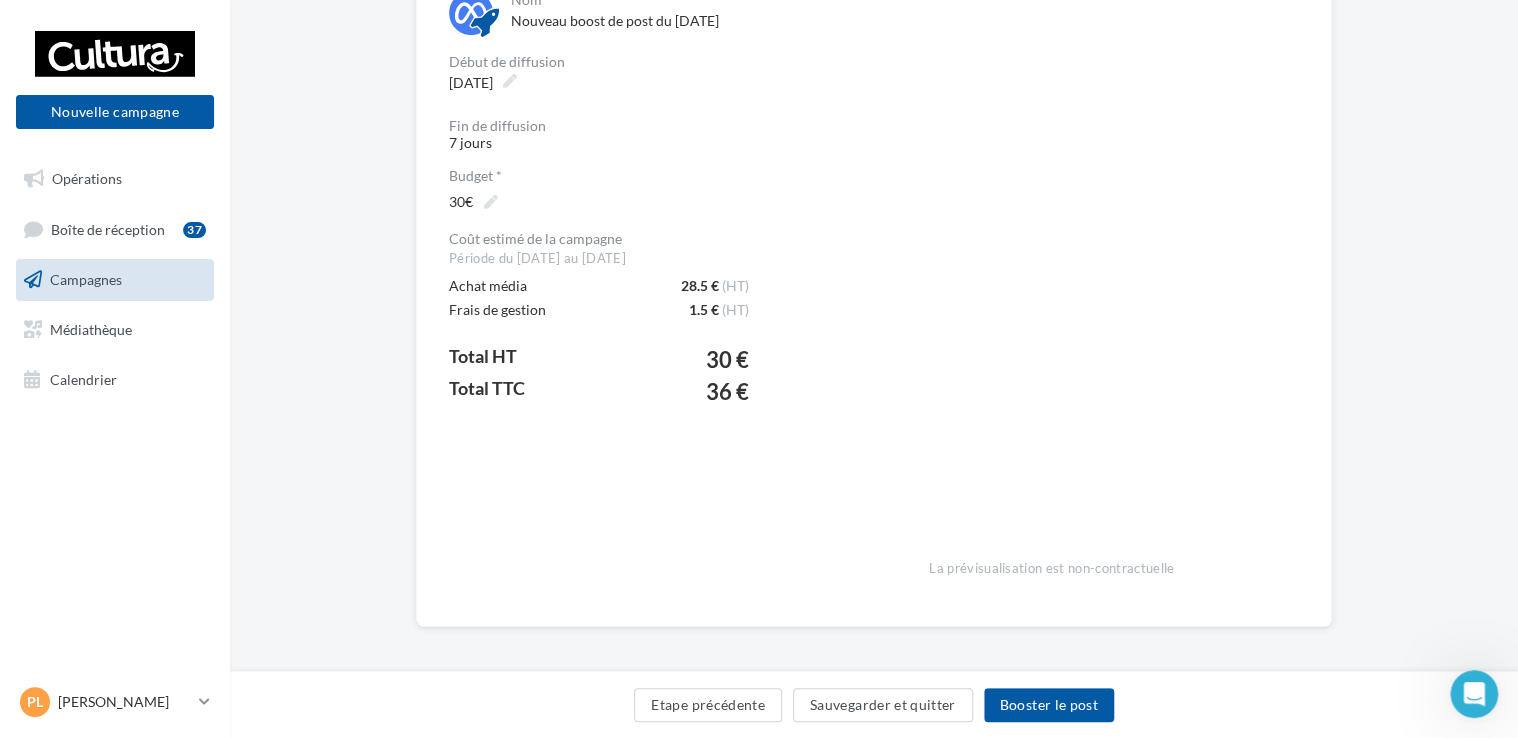 scroll, scrollTop: 253, scrollLeft: 0, axis: vertical 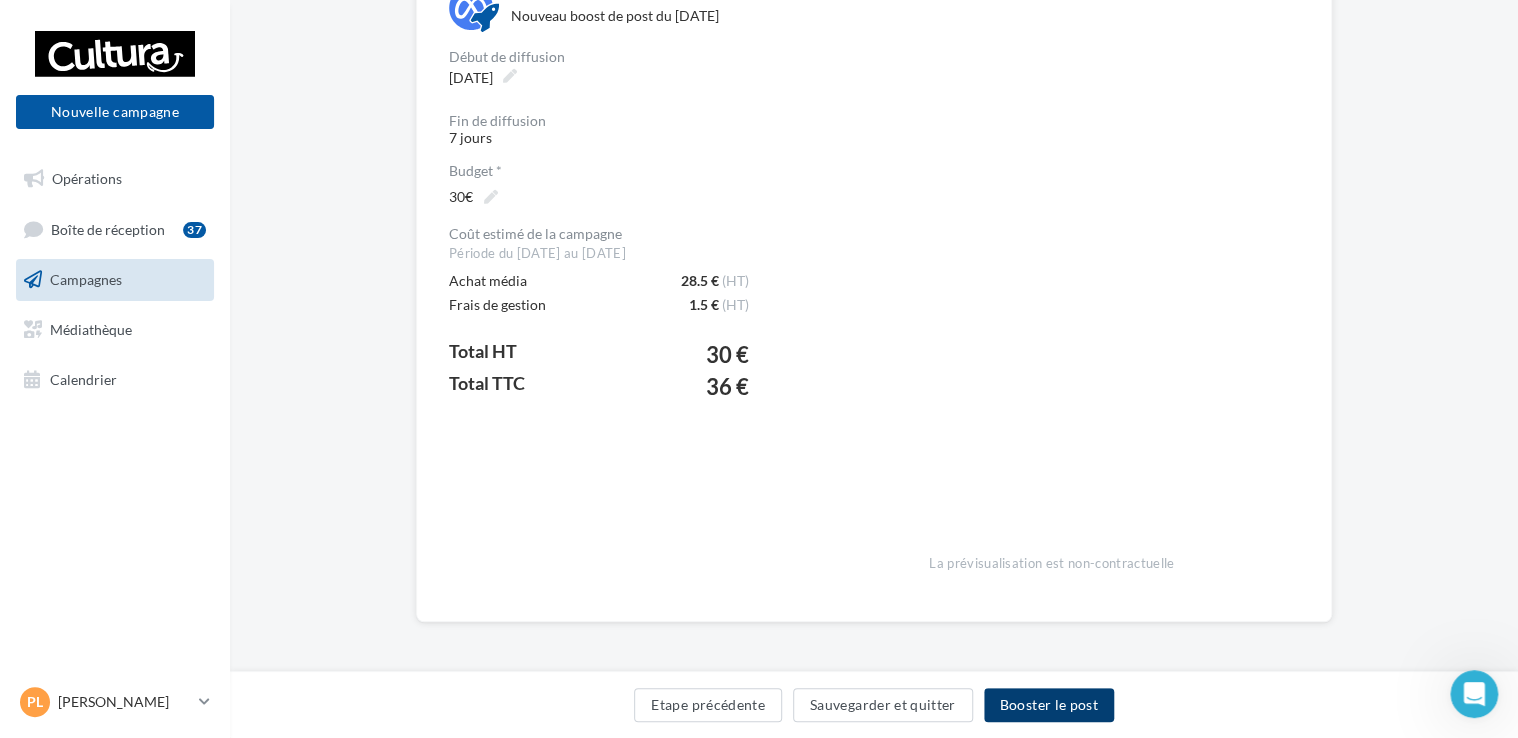 click on "Booster le post" at bounding box center (1049, 705) 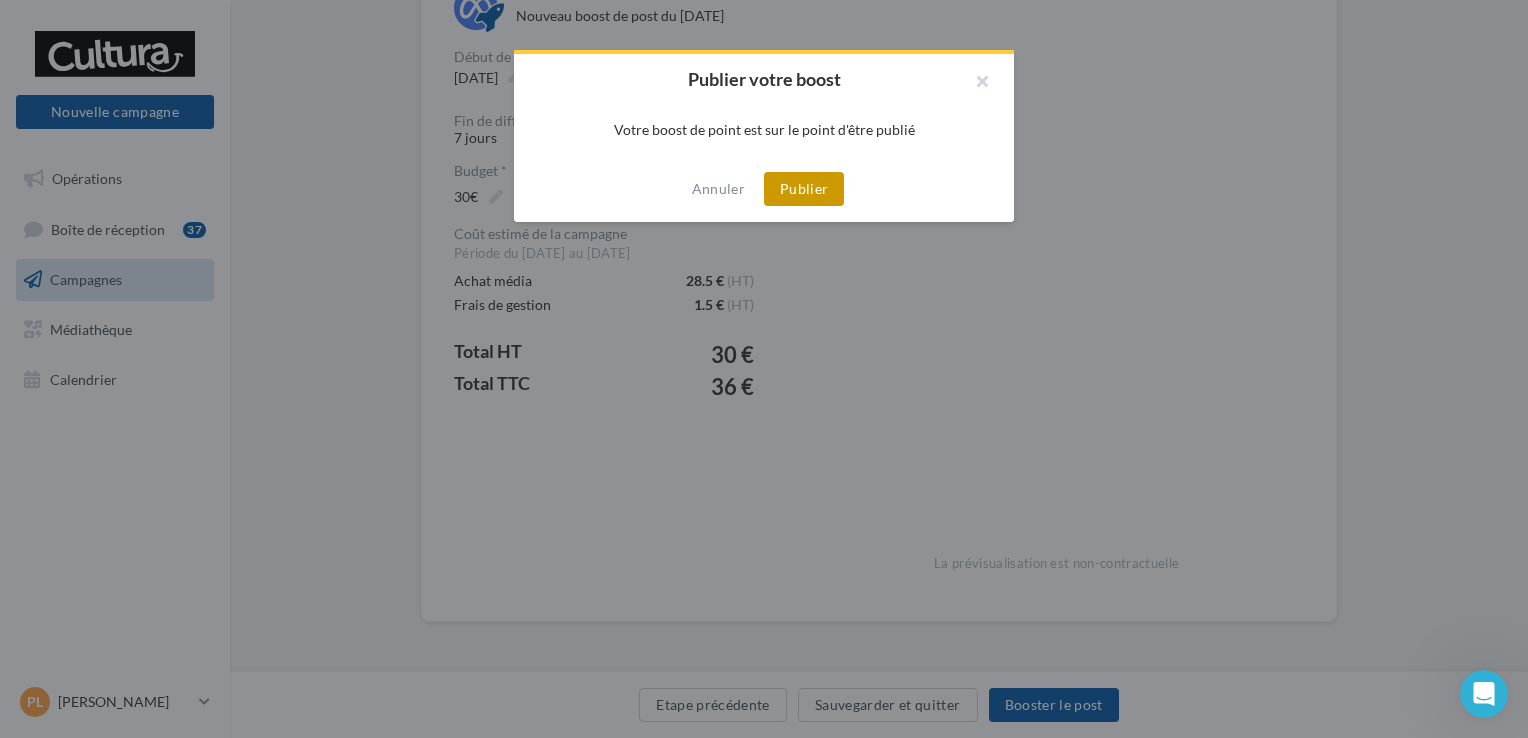 click on "Publier" at bounding box center [804, 189] 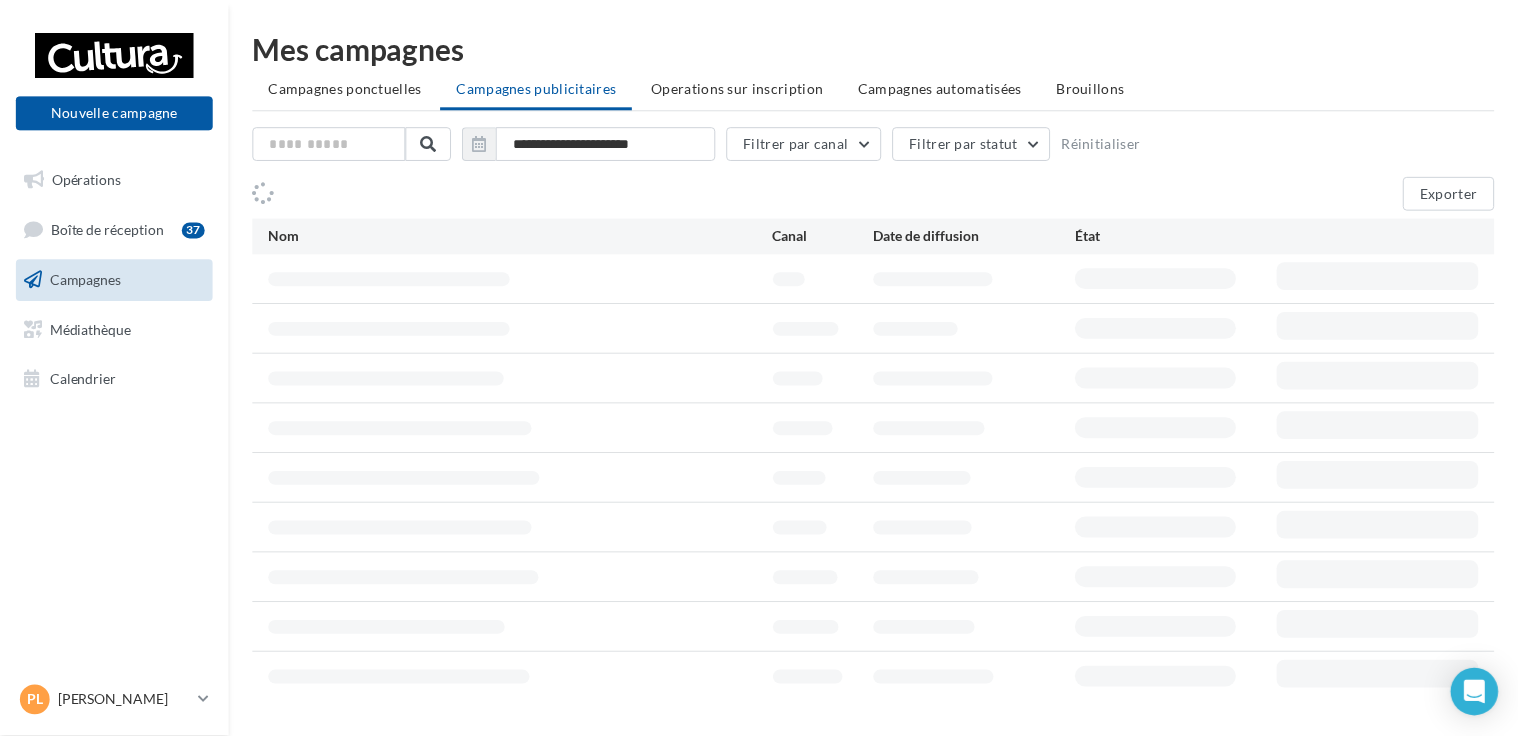 scroll, scrollTop: 0, scrollLeft: 0, axis: both 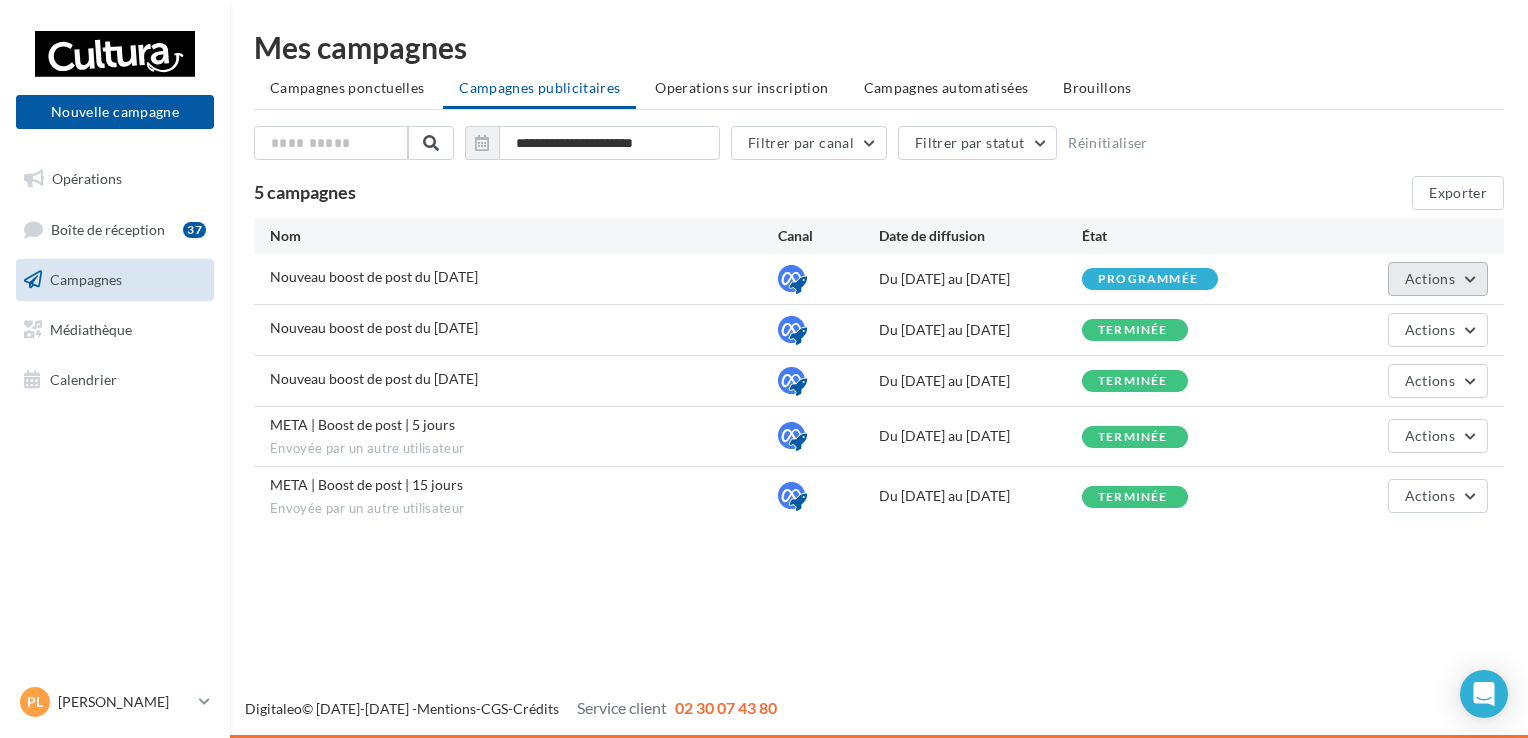 click on "Actions" at bounding box center [1430, 278] 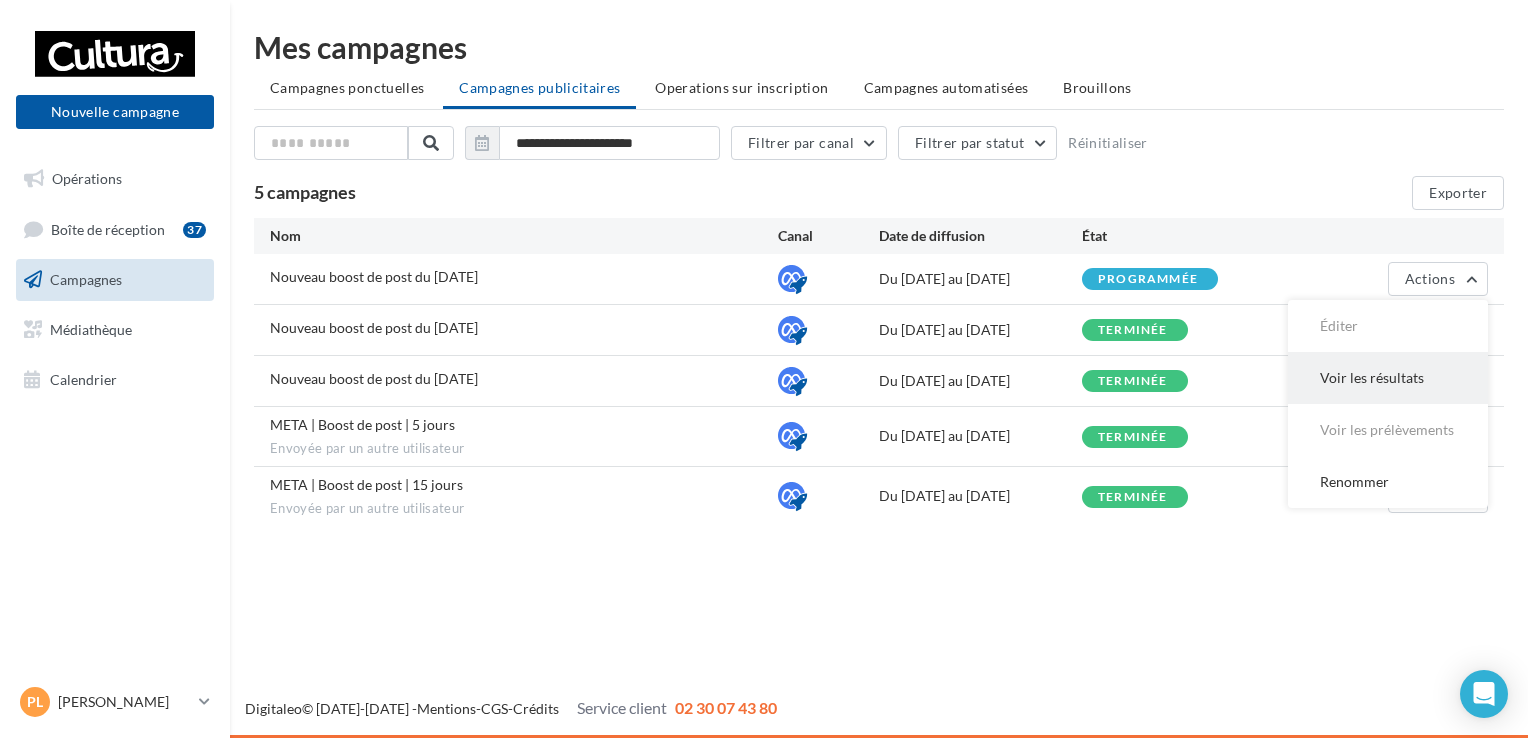 click on "Voir les résultats" at bounding box center [1388, 378] 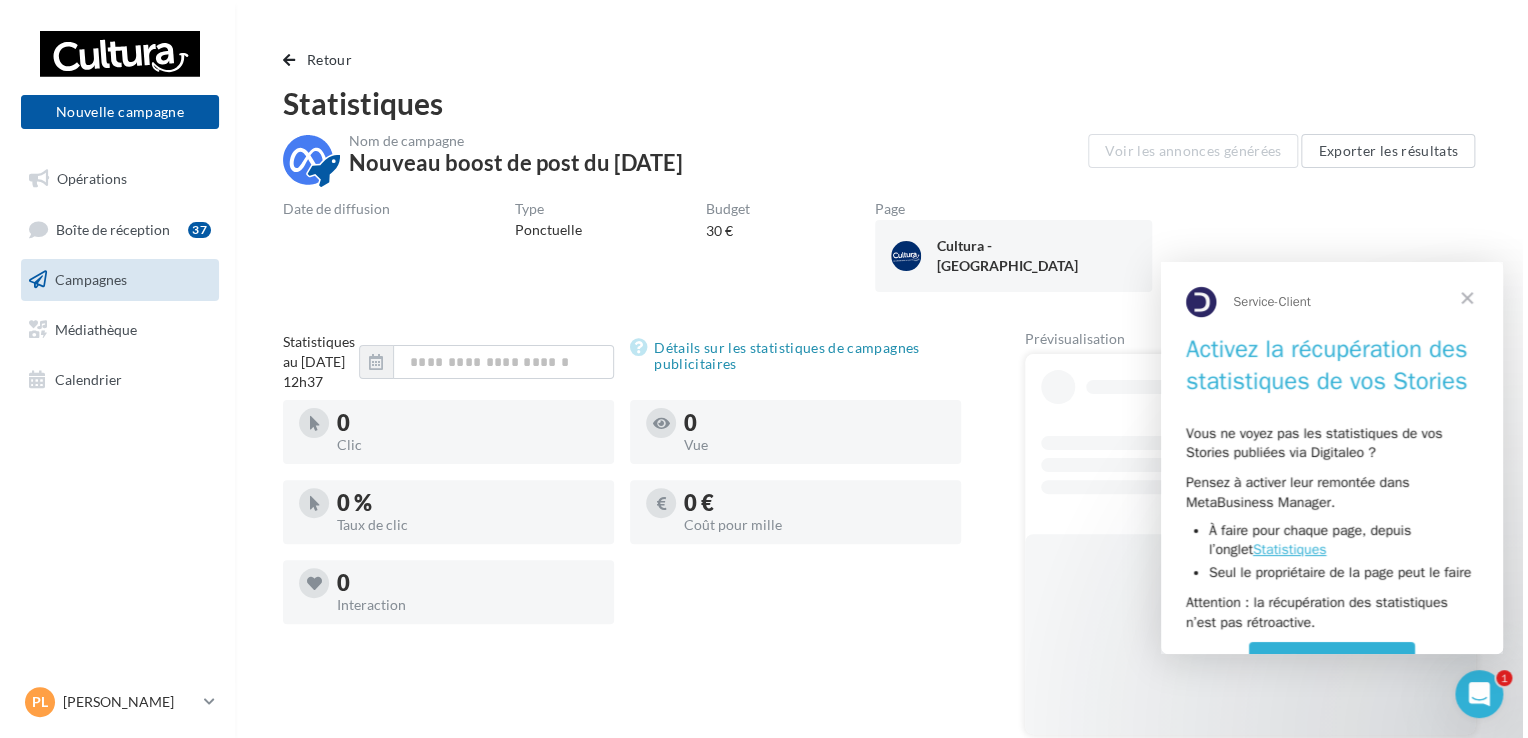 scroll, scrollTop: 0, scrollLeft: 0, axis: both 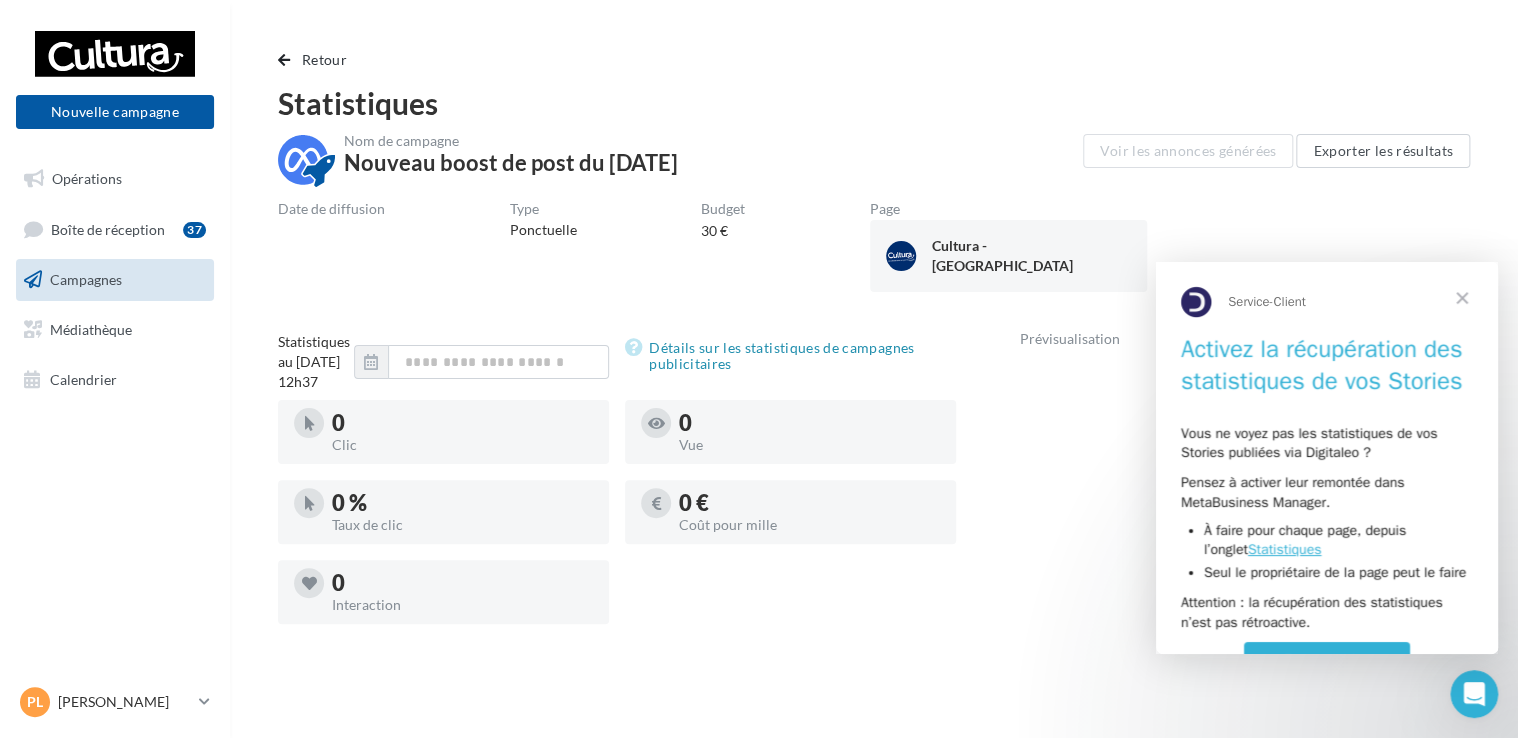 click at bounding box center [1462, 298] 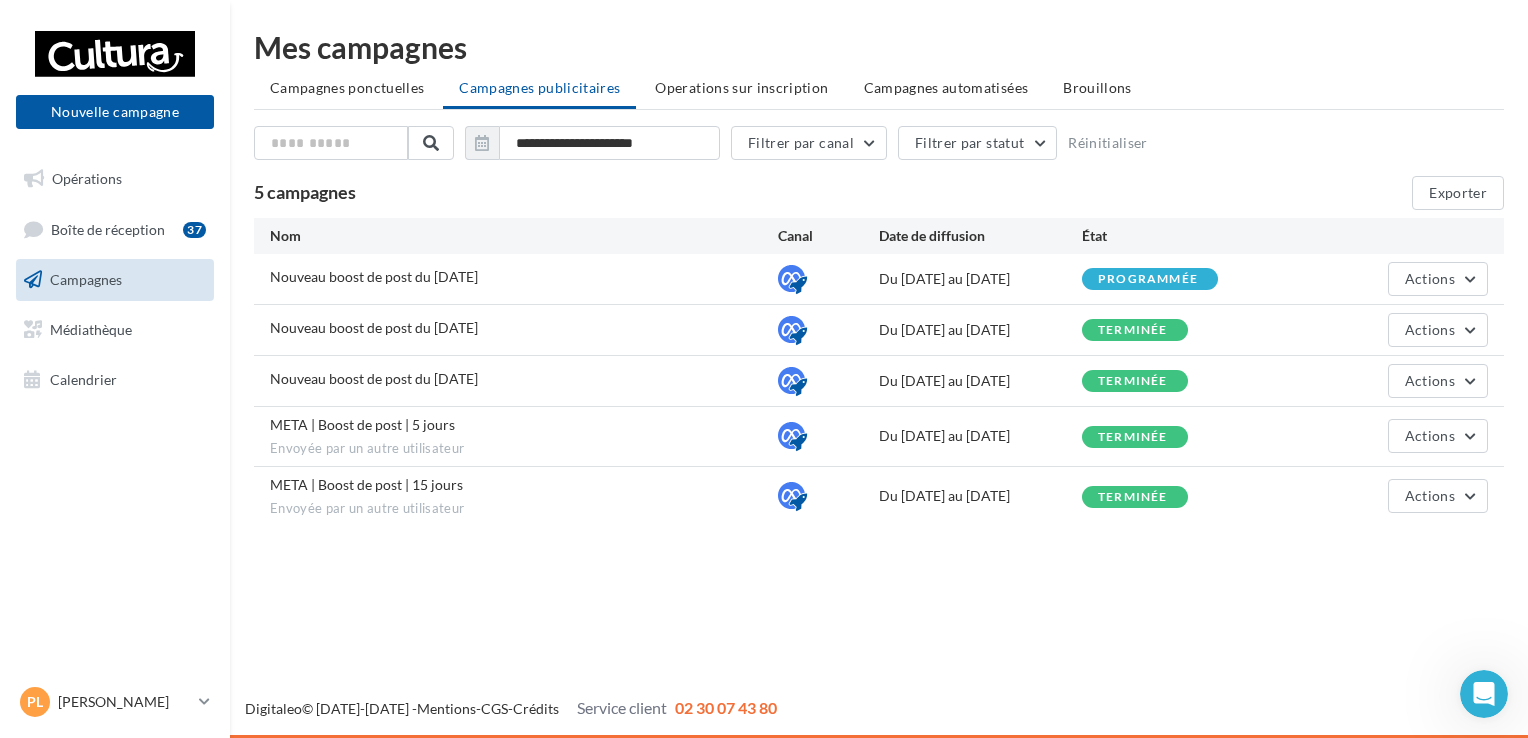 click on "Nouvelle campagne
Nouvelle campagne
Opérations
Boîte de réception
37
Campagnes
Médiathèque
Calendrier" at bounding box center [764, 369] 